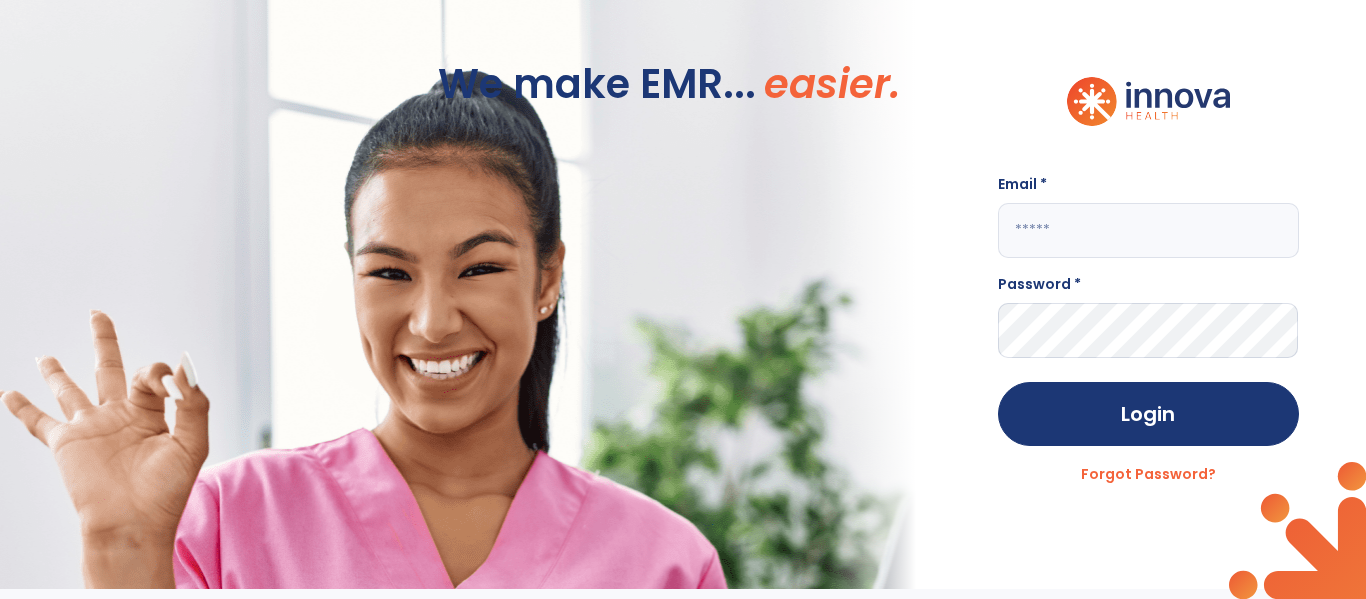 scroll, scrollTop: 0, scrollLeft: 0, axis: both 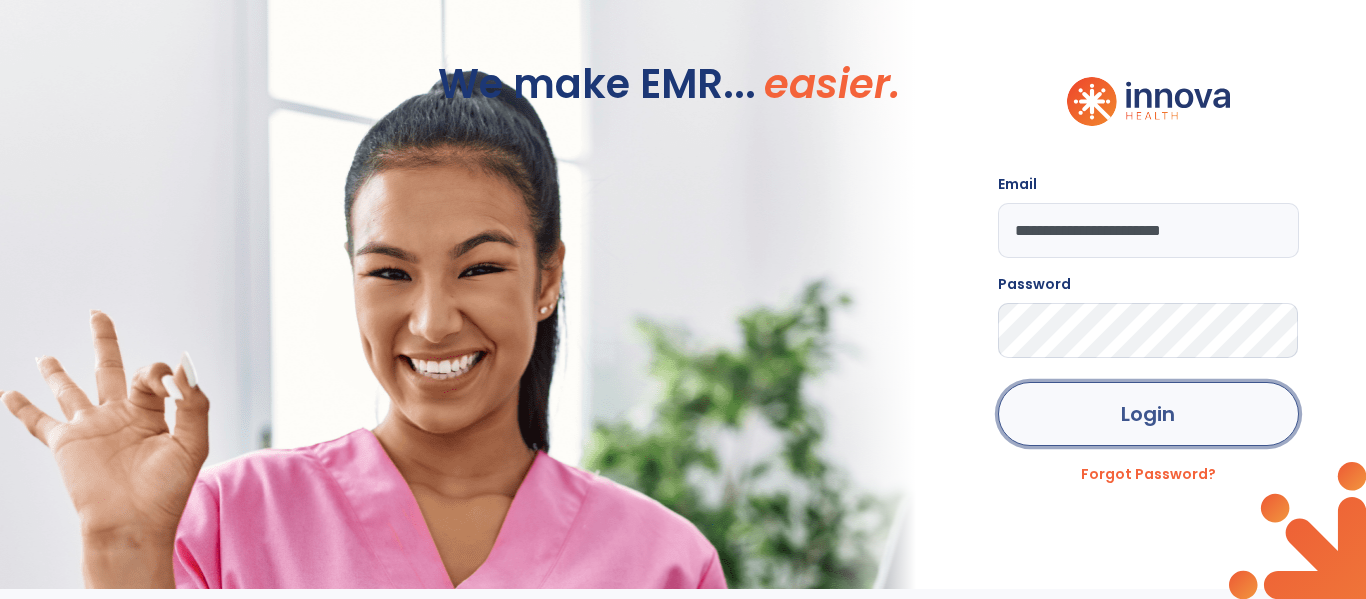 click on "Login" 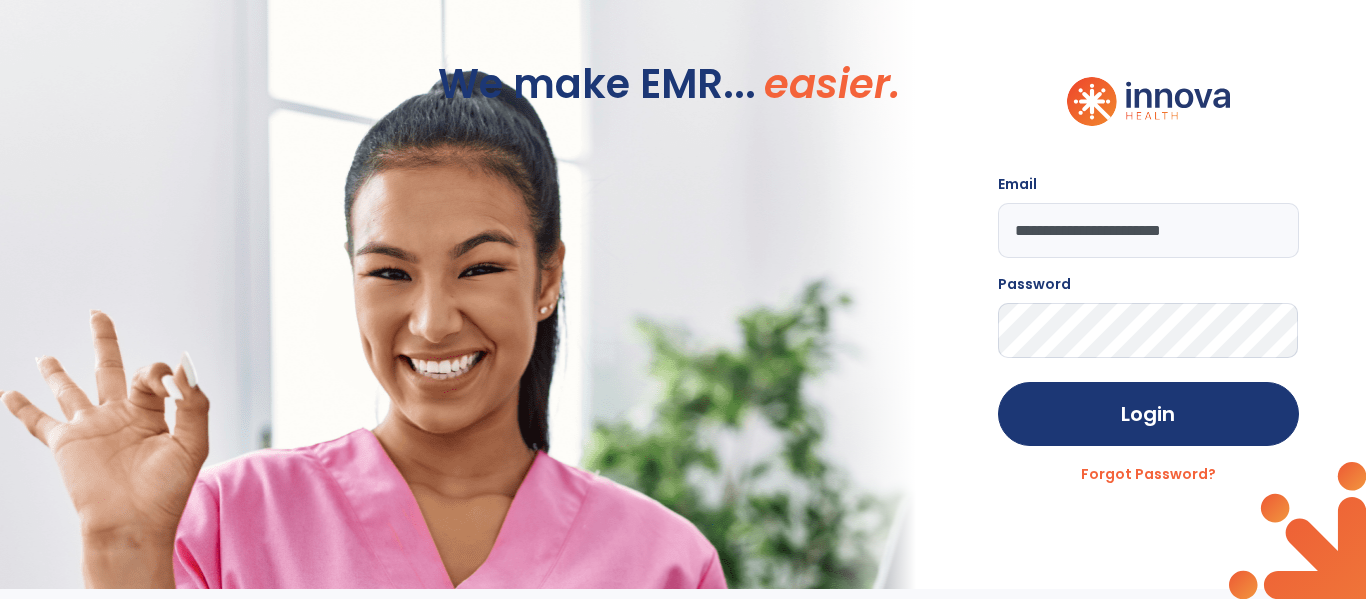 click on "**********" 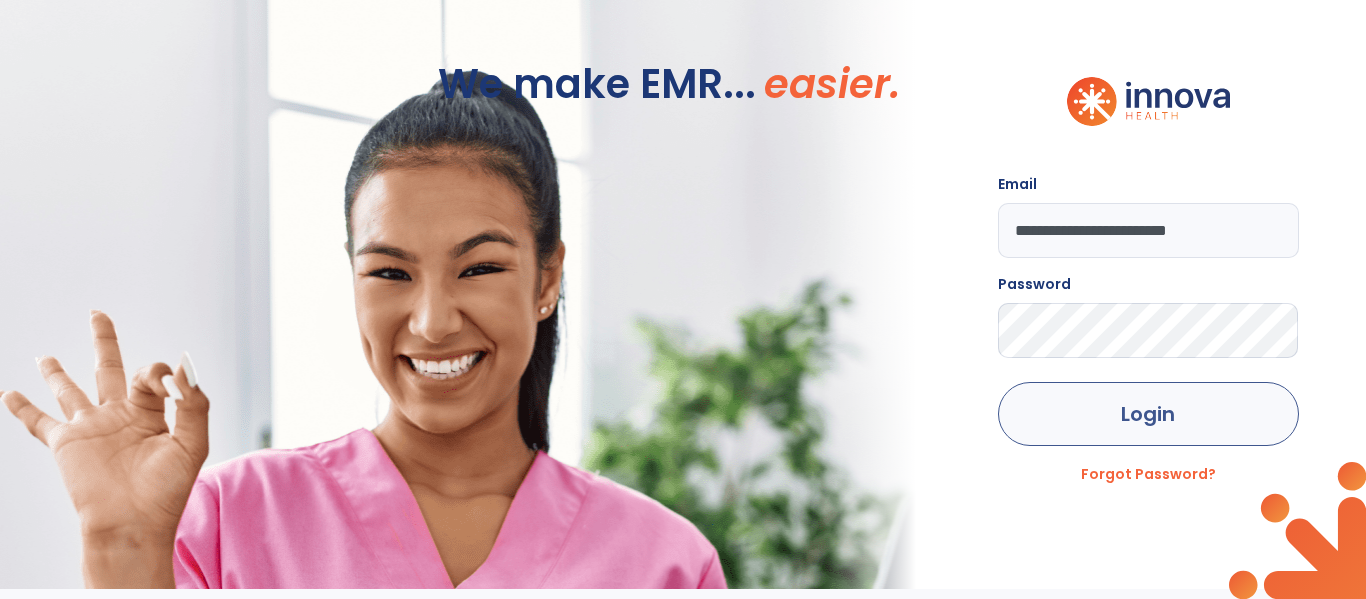 type on "**********" 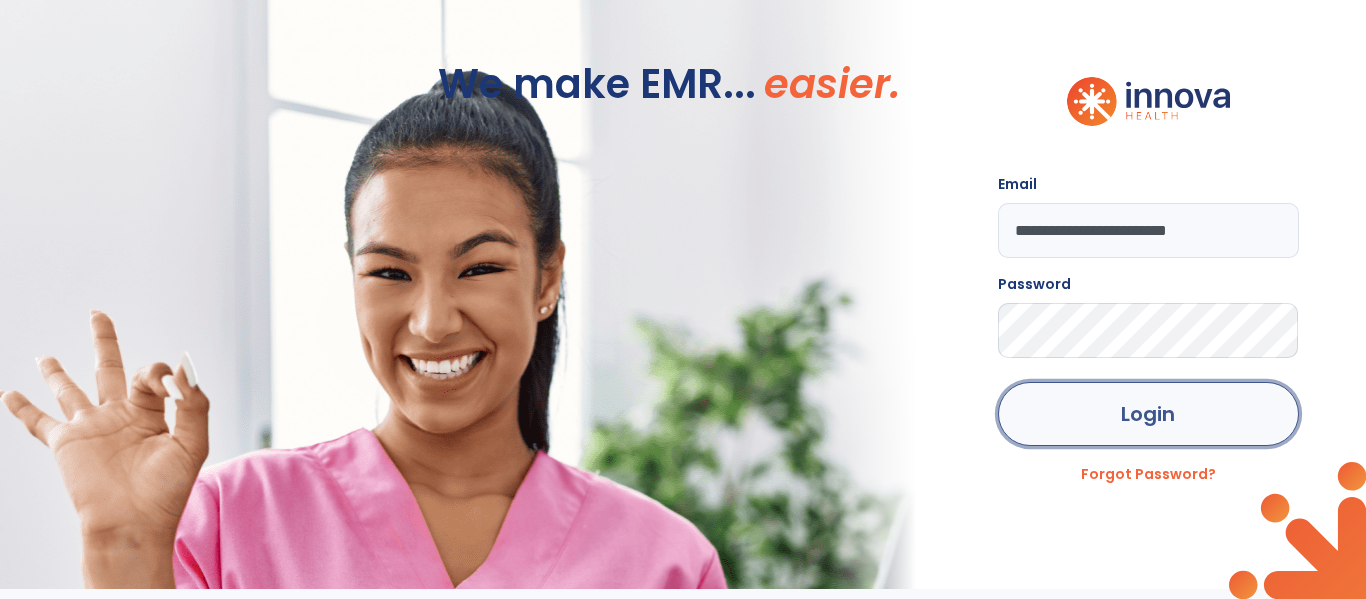 click on "Login" 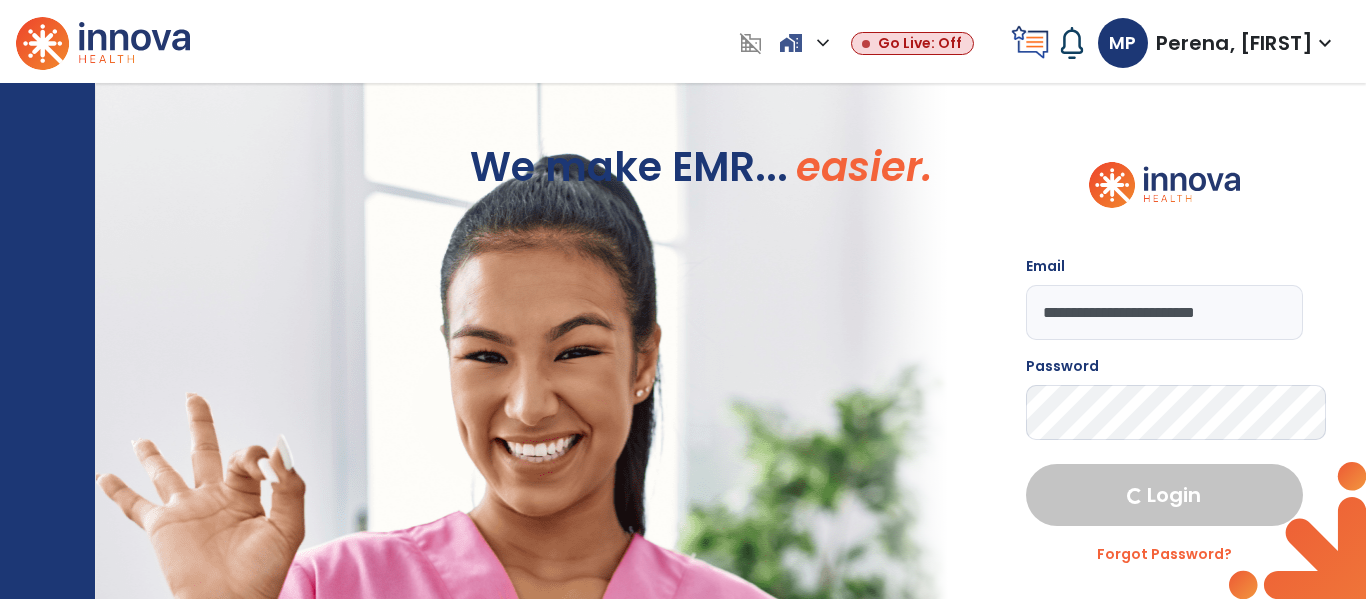select on "****" 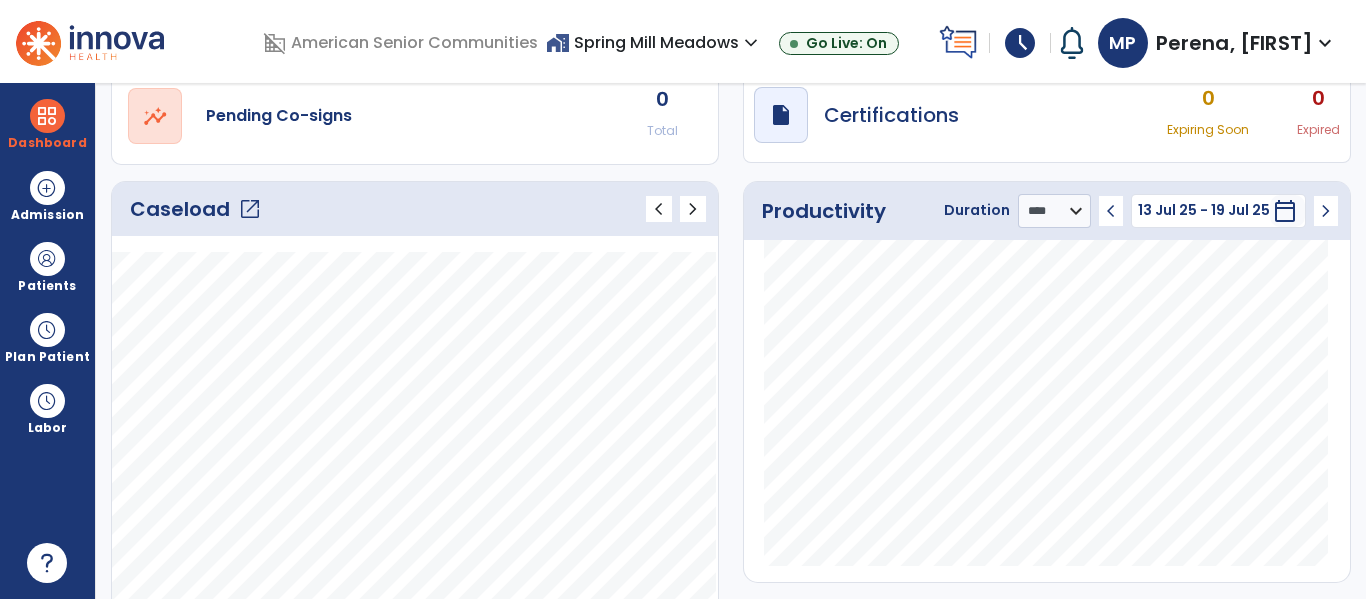 scroll, scrollTop: 185, scrollLeft: 0, axis: vertical 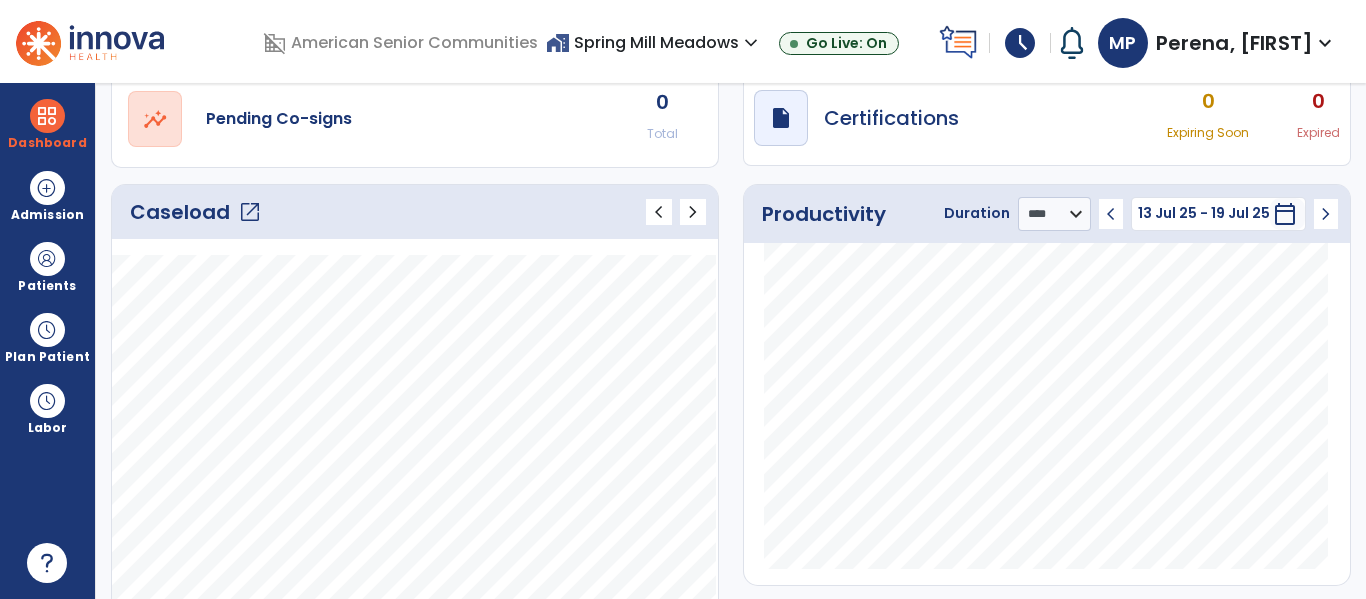 click on "open_in_new" 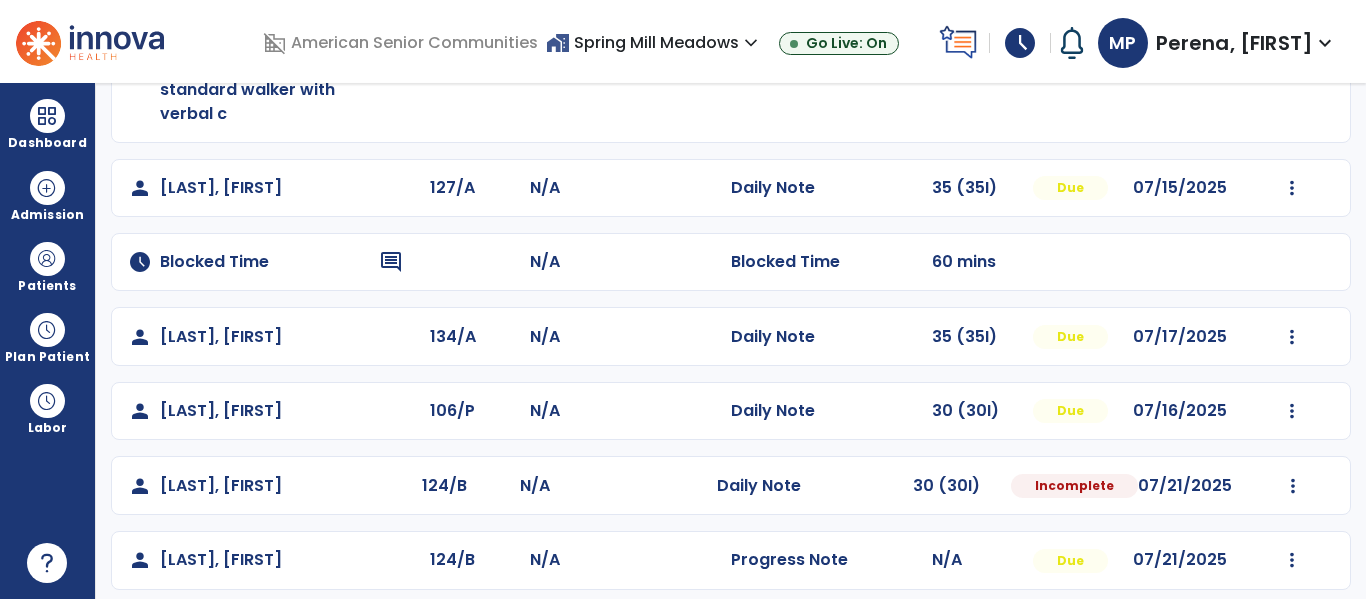 scroll, scrollTop: 330, scrollLeft: 0, axis: vertical 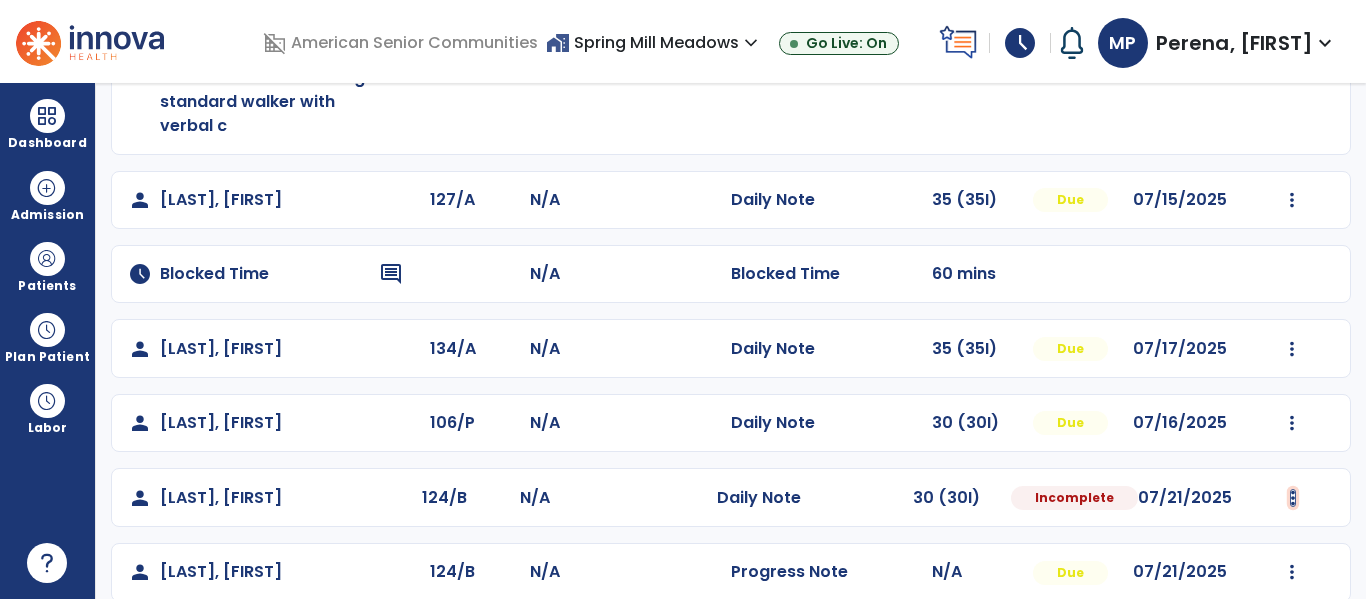 click at bounding box center (1292, 42) 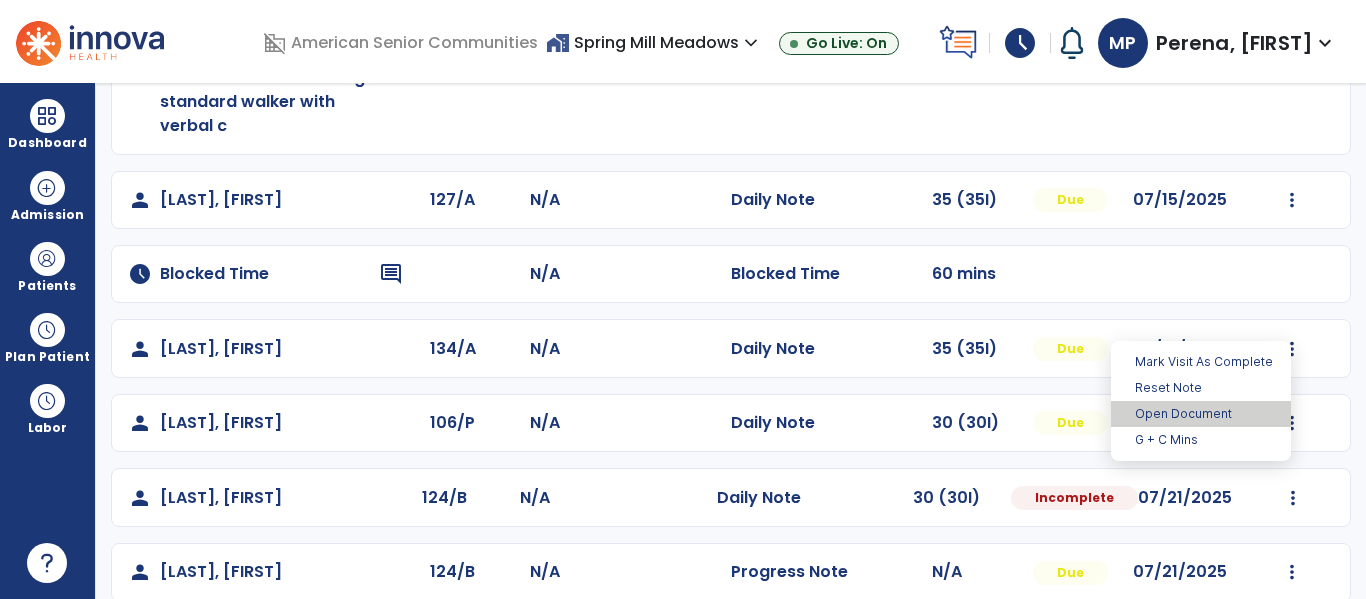click on "Open Document" at bounding box center (1201, 414) 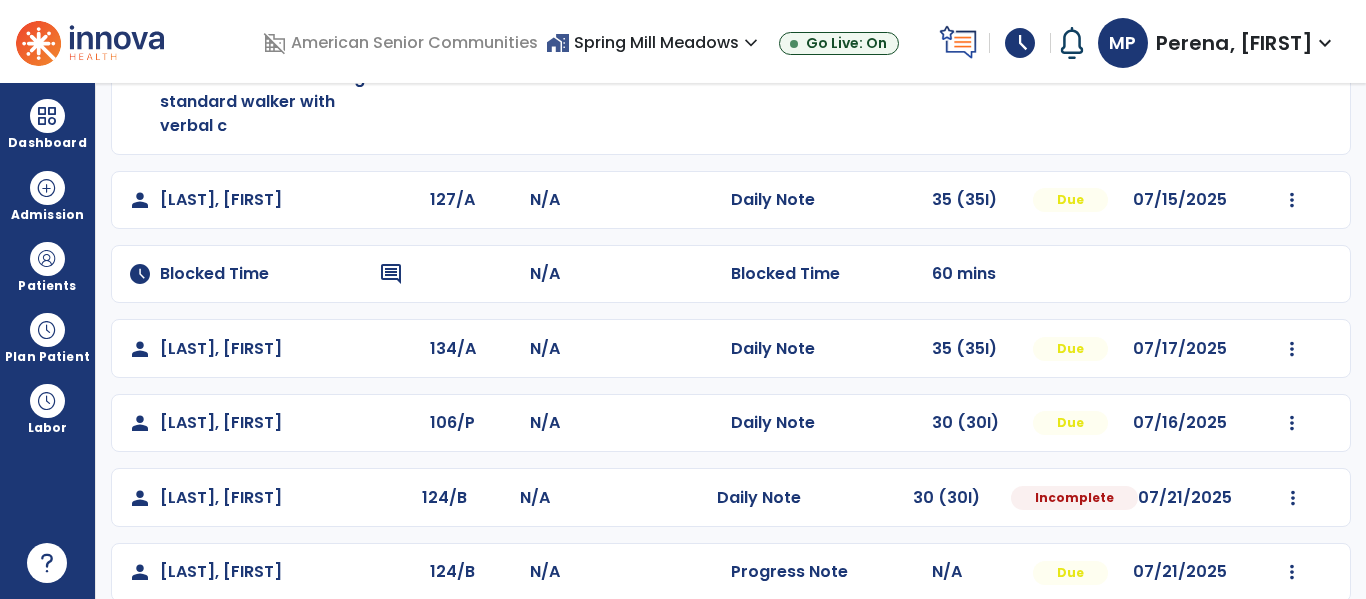 select on "*" 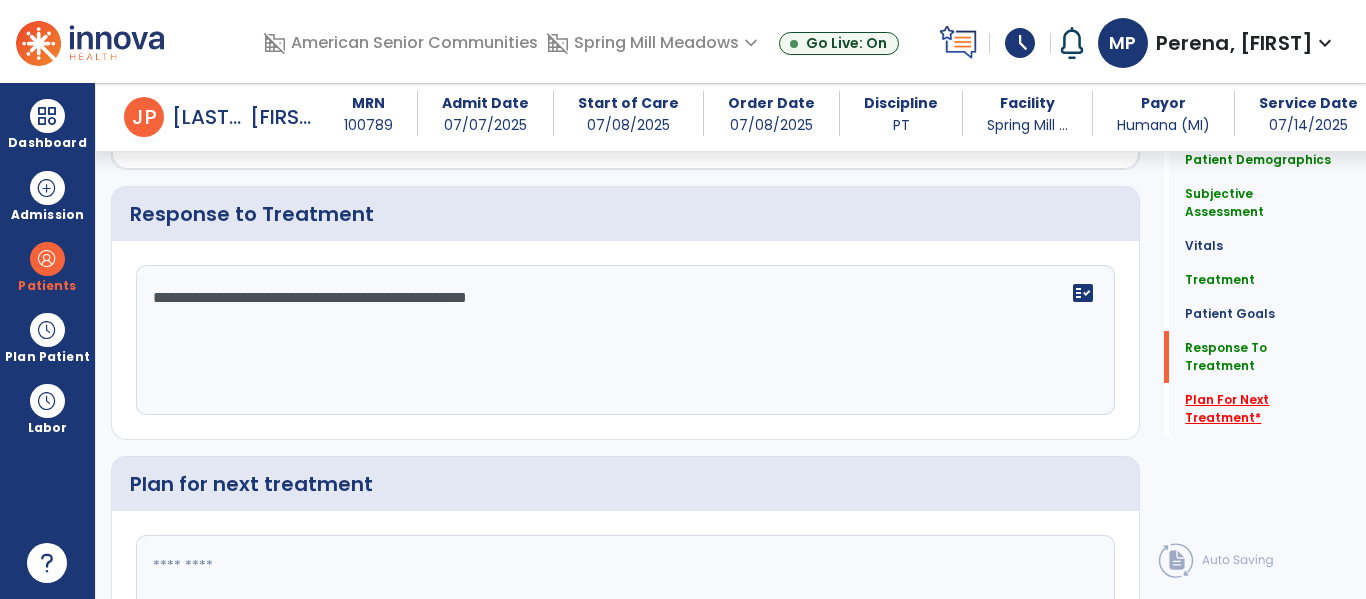 scroll, scrollTop: 2661, scrollLeft: 0, axis: vertical 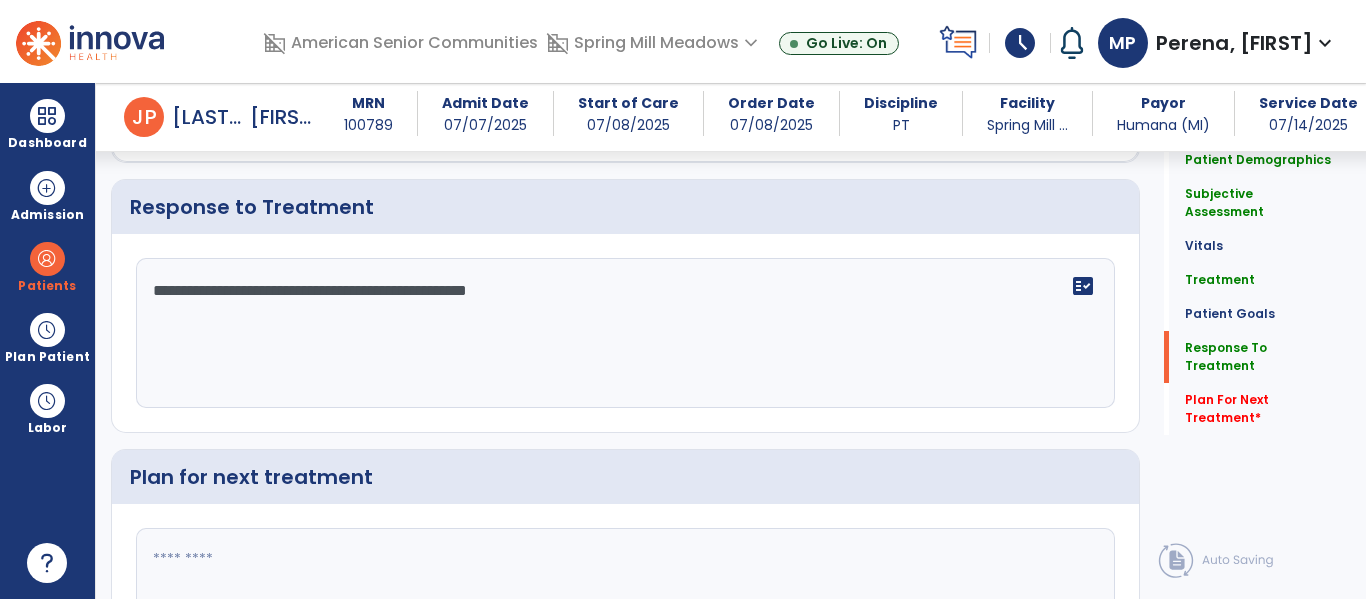 click on "**********" 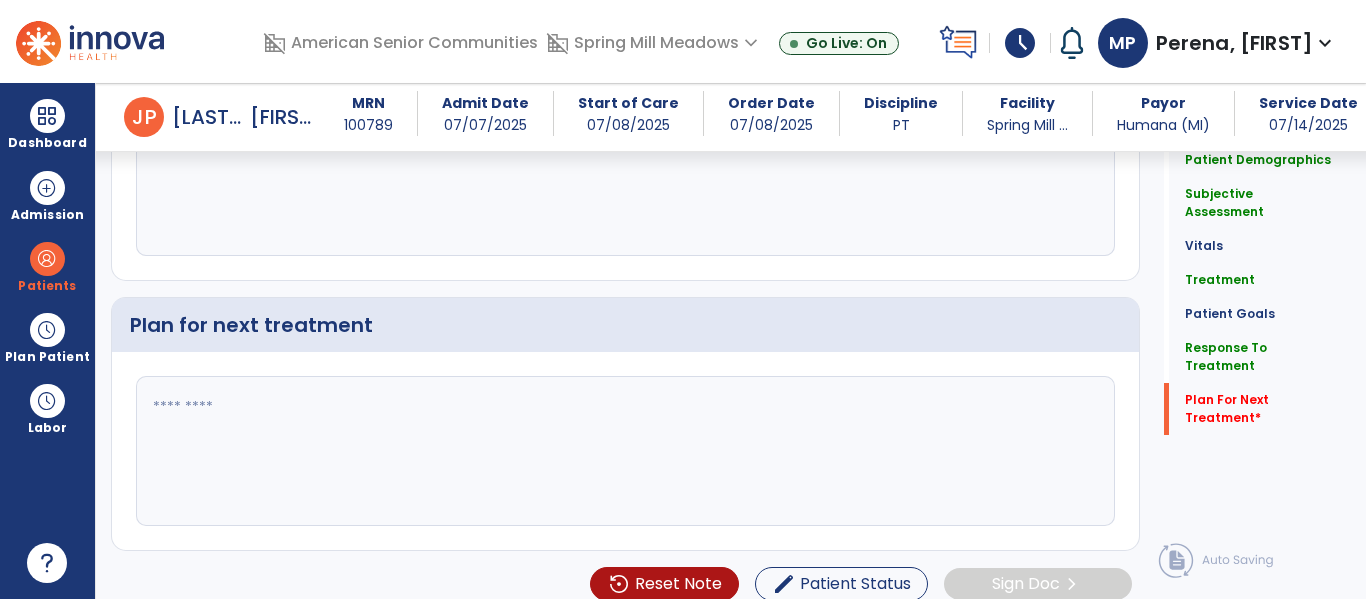 scroll, scrollTop: 2831, scrollLeft: 0, axis: vertical 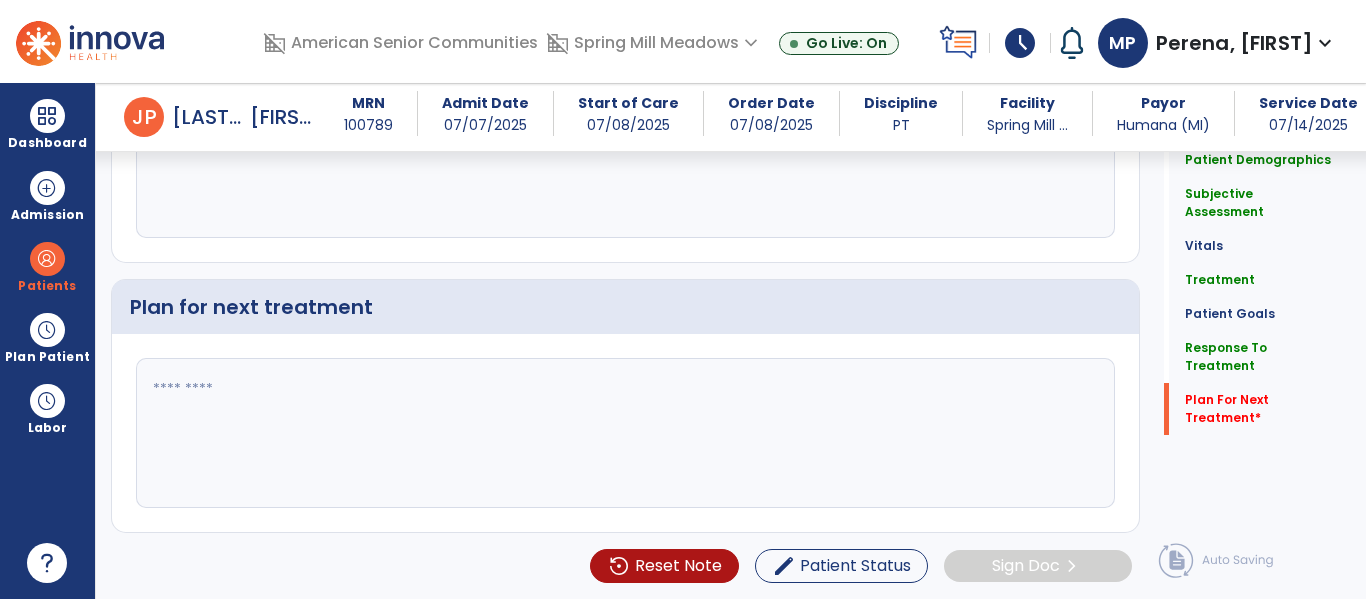 type on "**********" 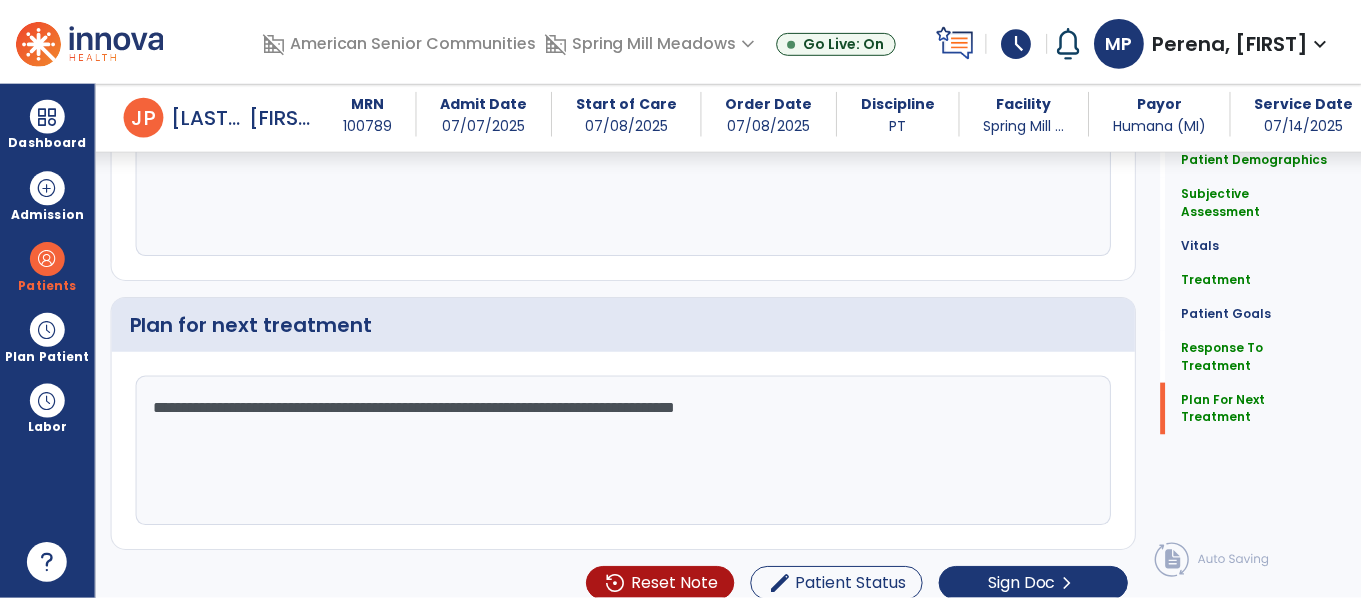 scroll, scrollTop: 2831, scrollLeft: 0, axis: vertical 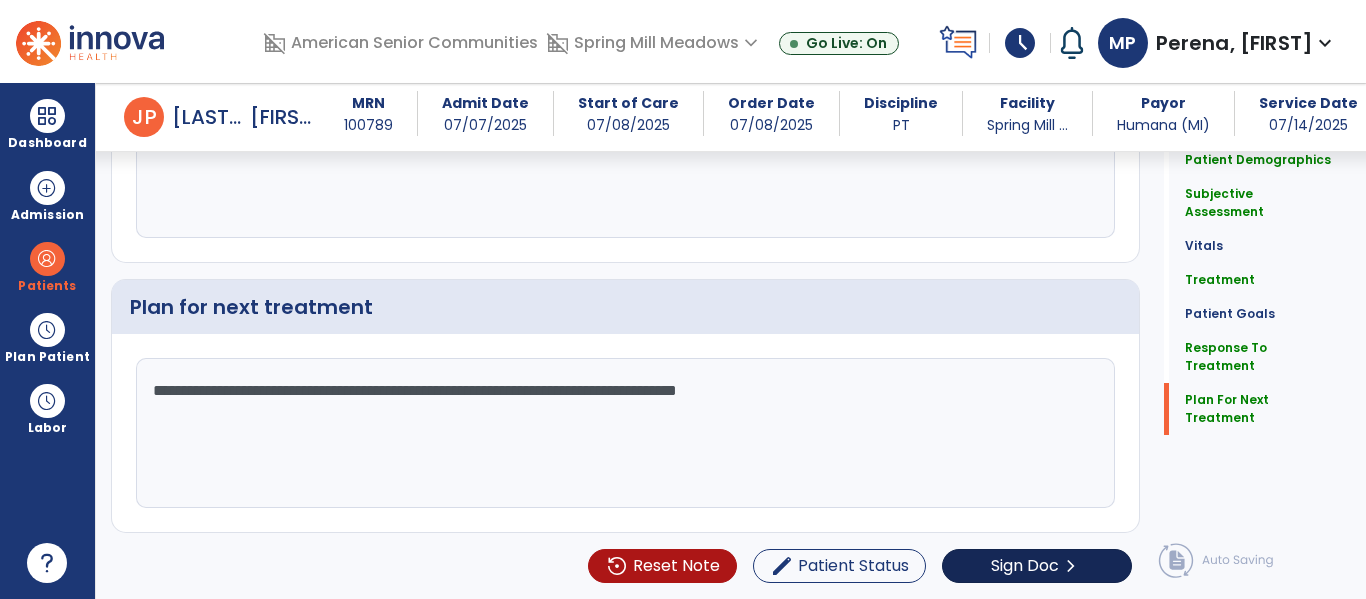 type on "**********" 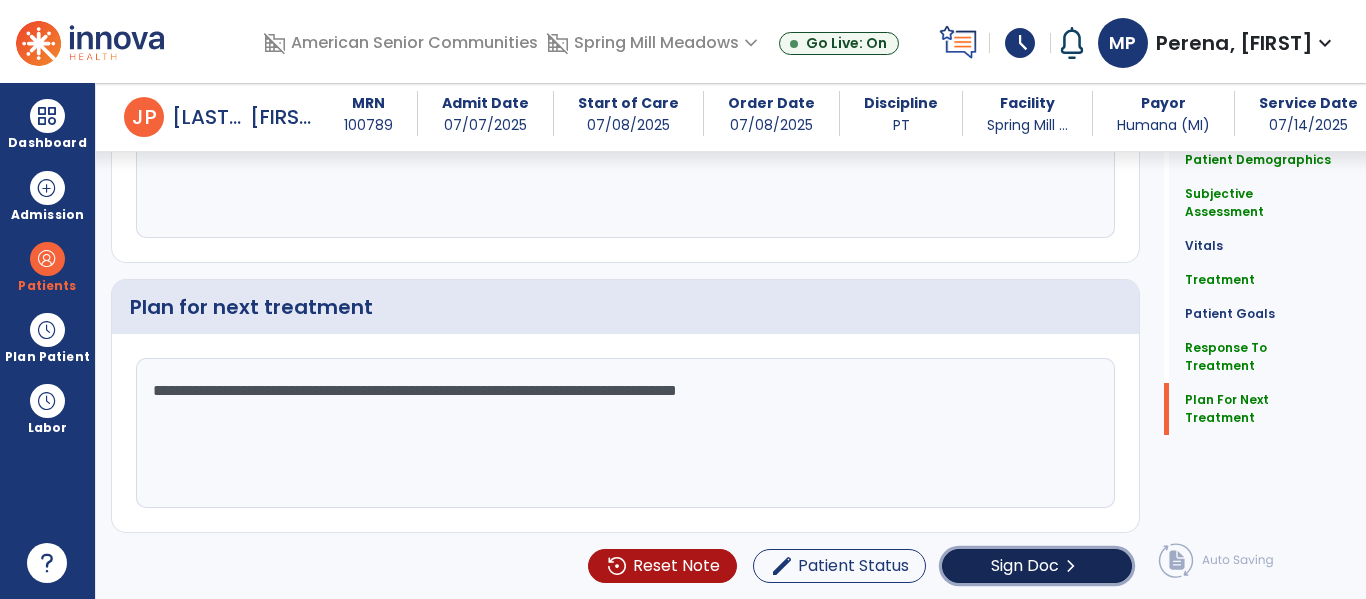click on "Sign Doc" 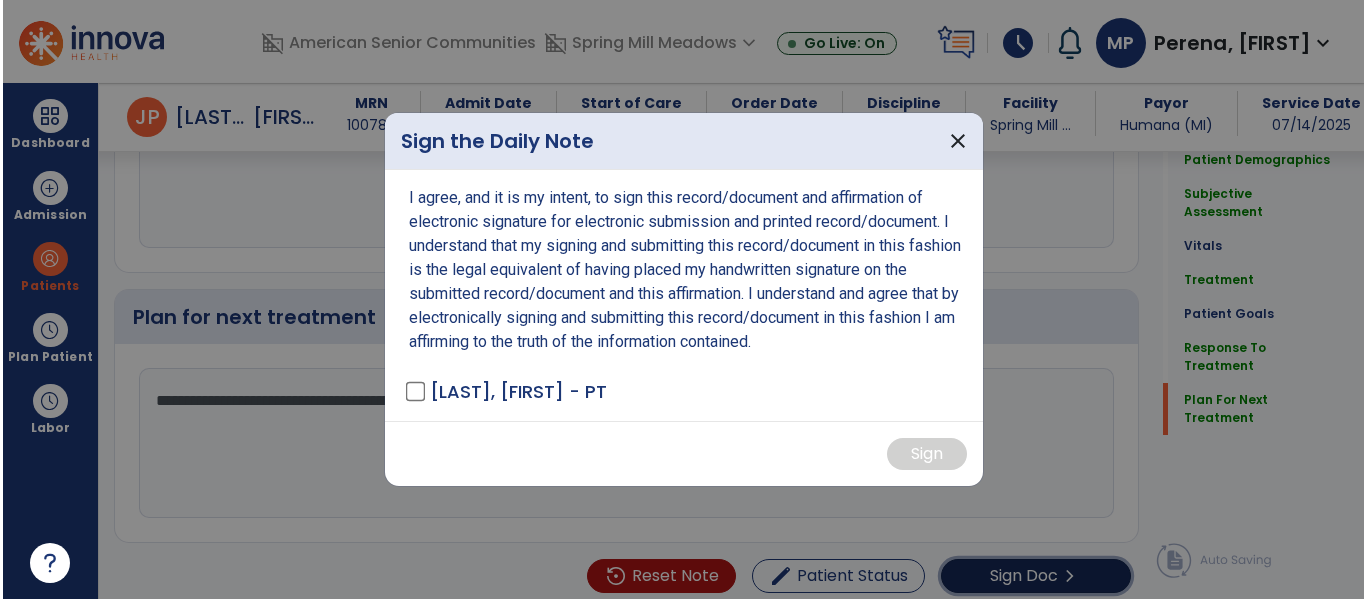 scroll, scrollTop: 2831, scrollLeft: 0, axis: vertical 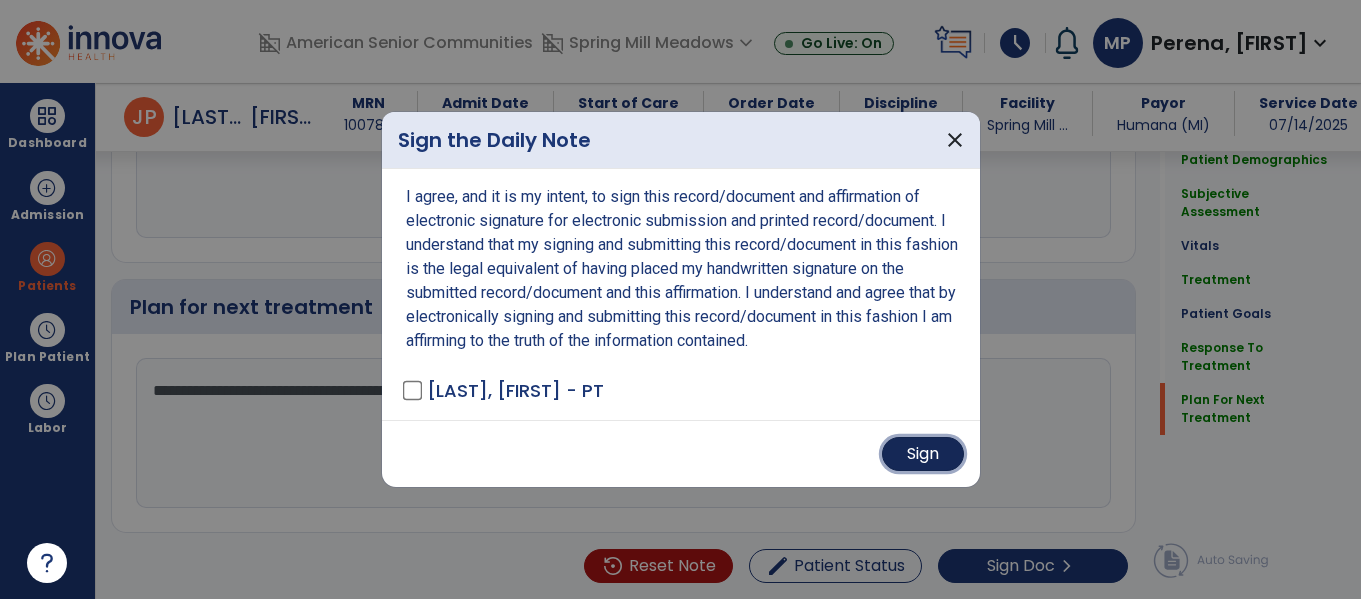 click on "Sign" at bounding box center (923, 454) 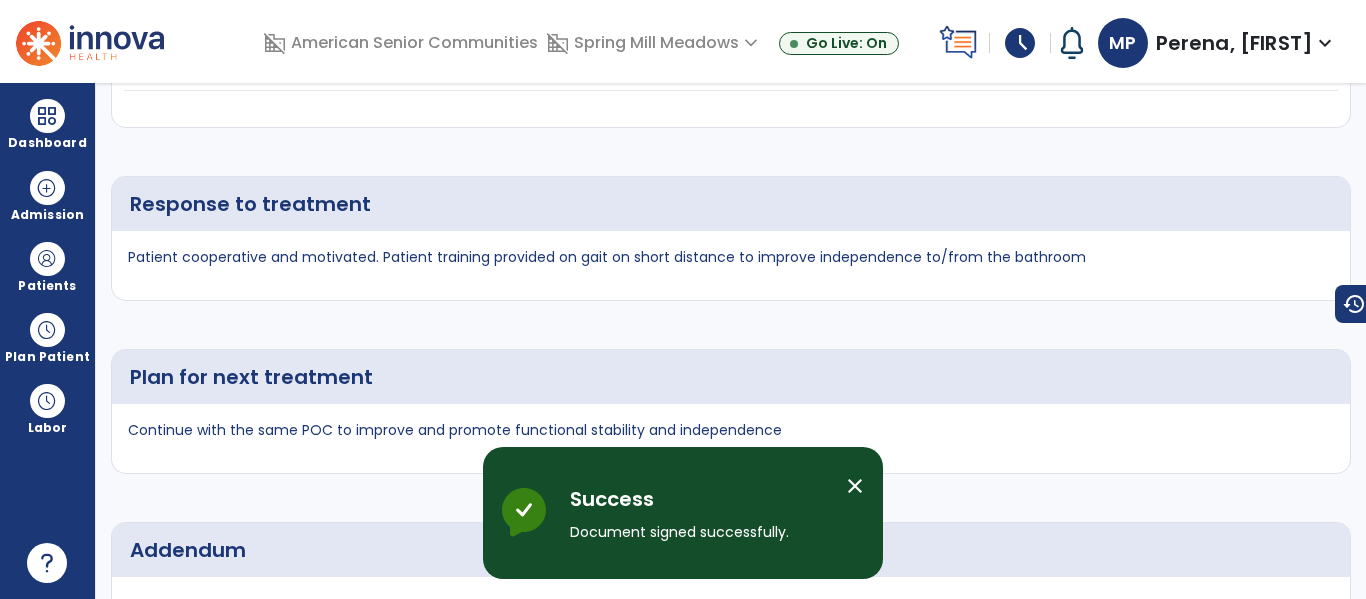 scroll, scrollTop: 0, scrollLeft: 0, axis: both 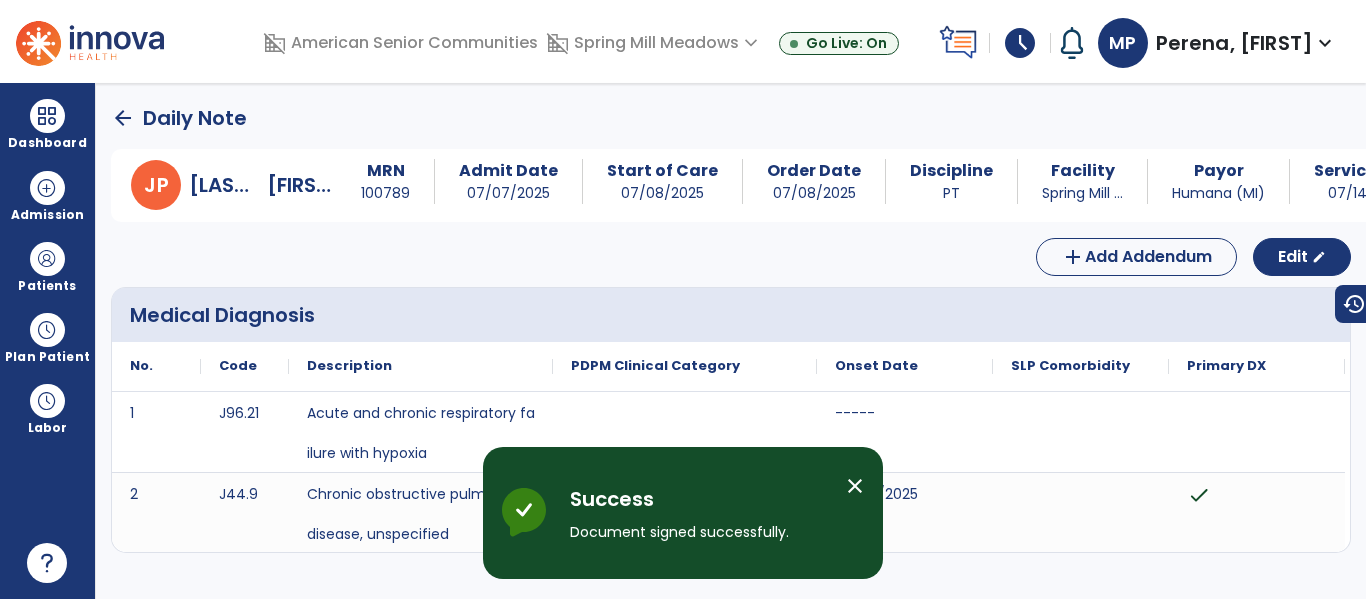 click on "arrow_back" 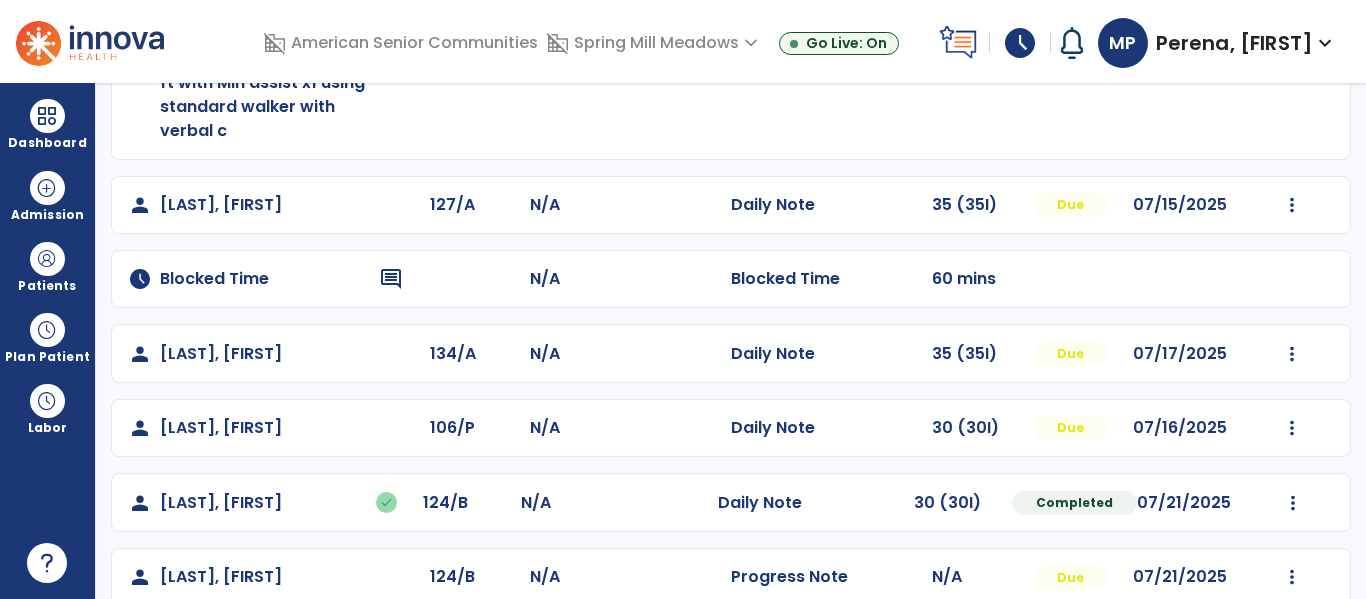 scroll, scrollTop: 1009, scrollLeft: 0, axis: vertical 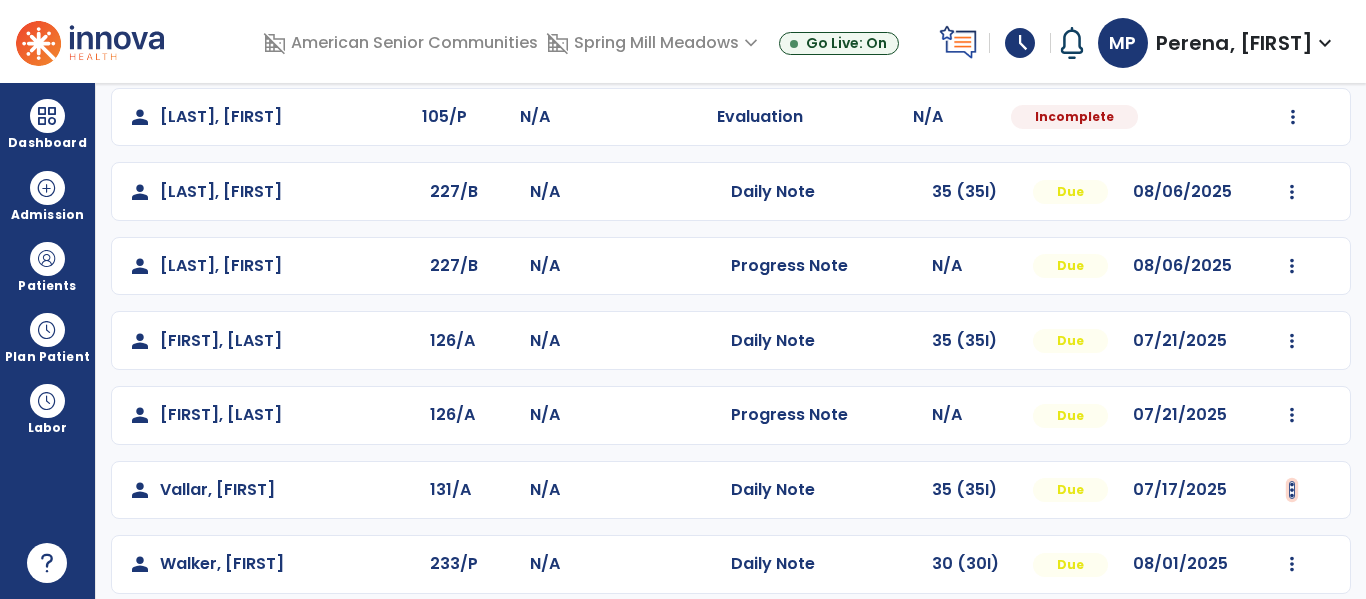 click at bounding box center (1292, -637) 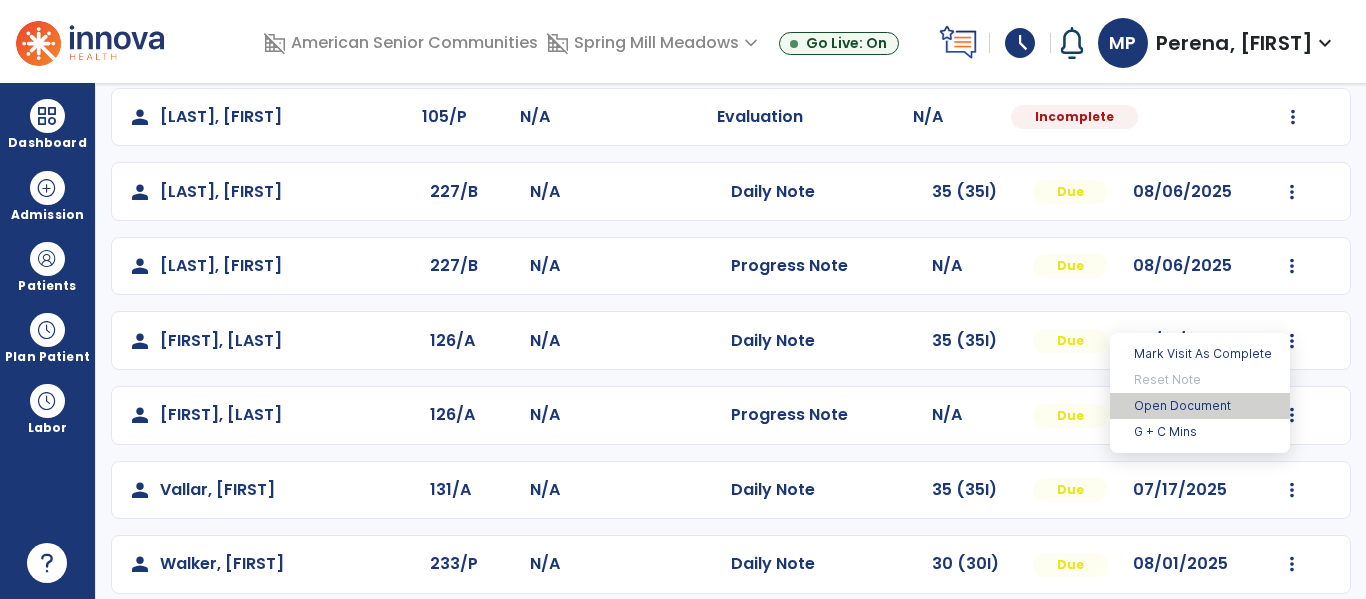 click on "Open Document" at bounding box center (1200, 406) 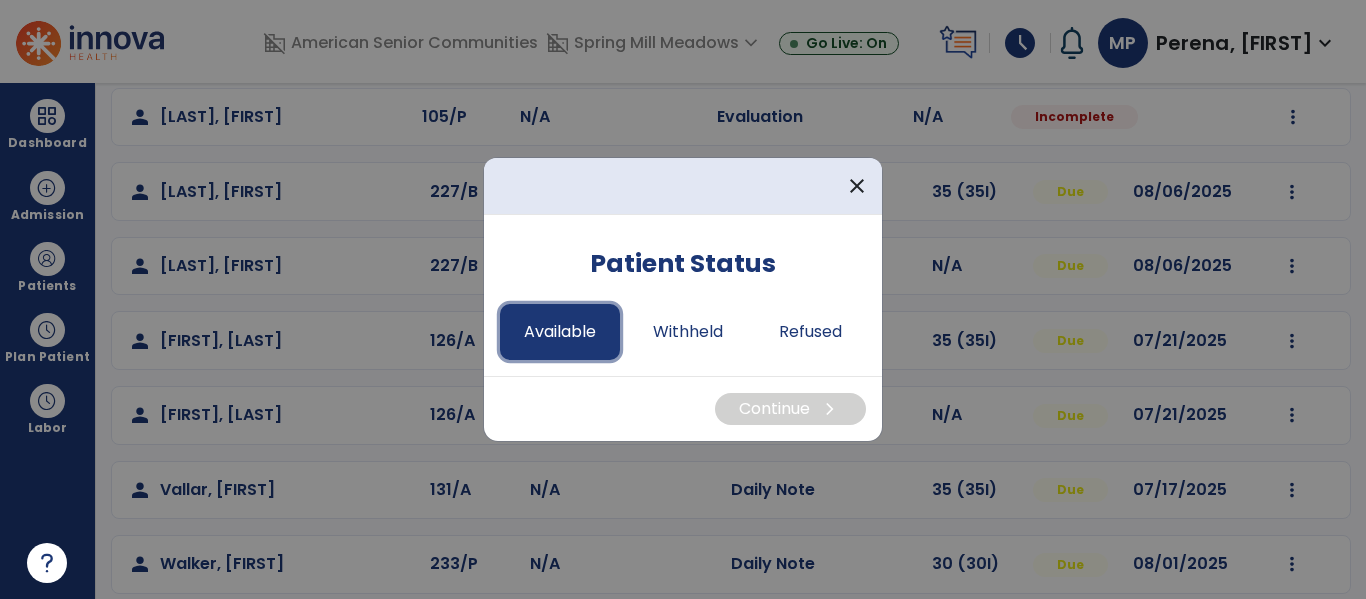 click on "Available" at bounding box center [560, 332] 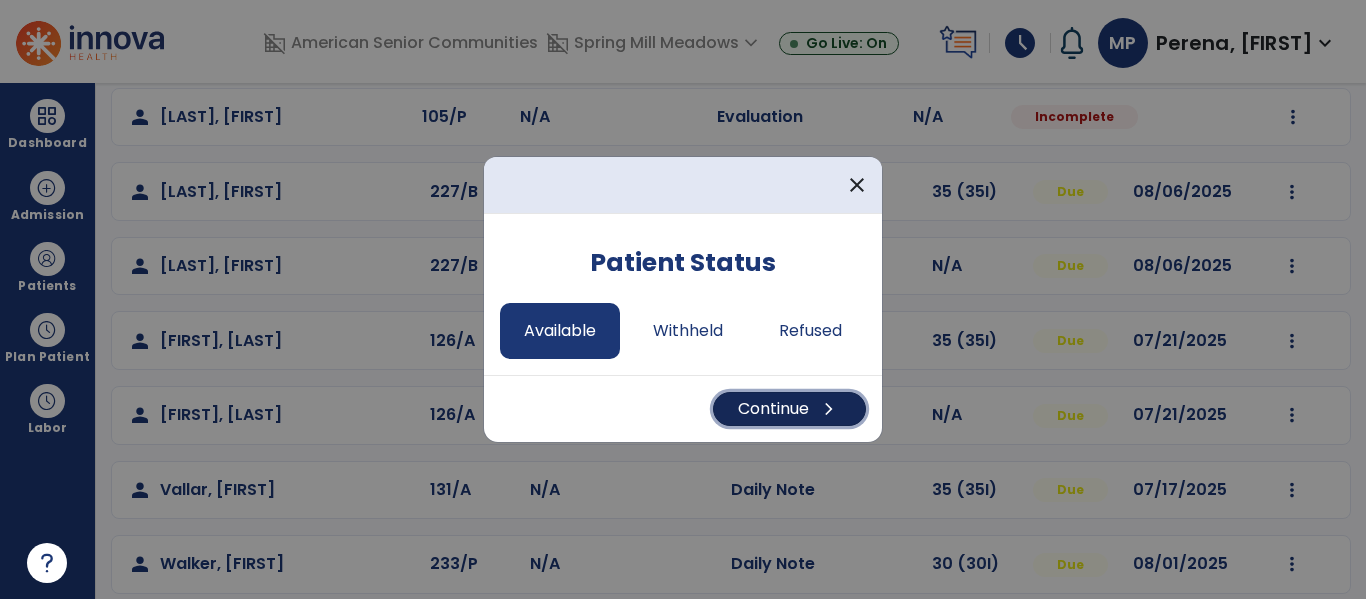 click on "Continue   chevron_right" at bounding box center [789, 409] 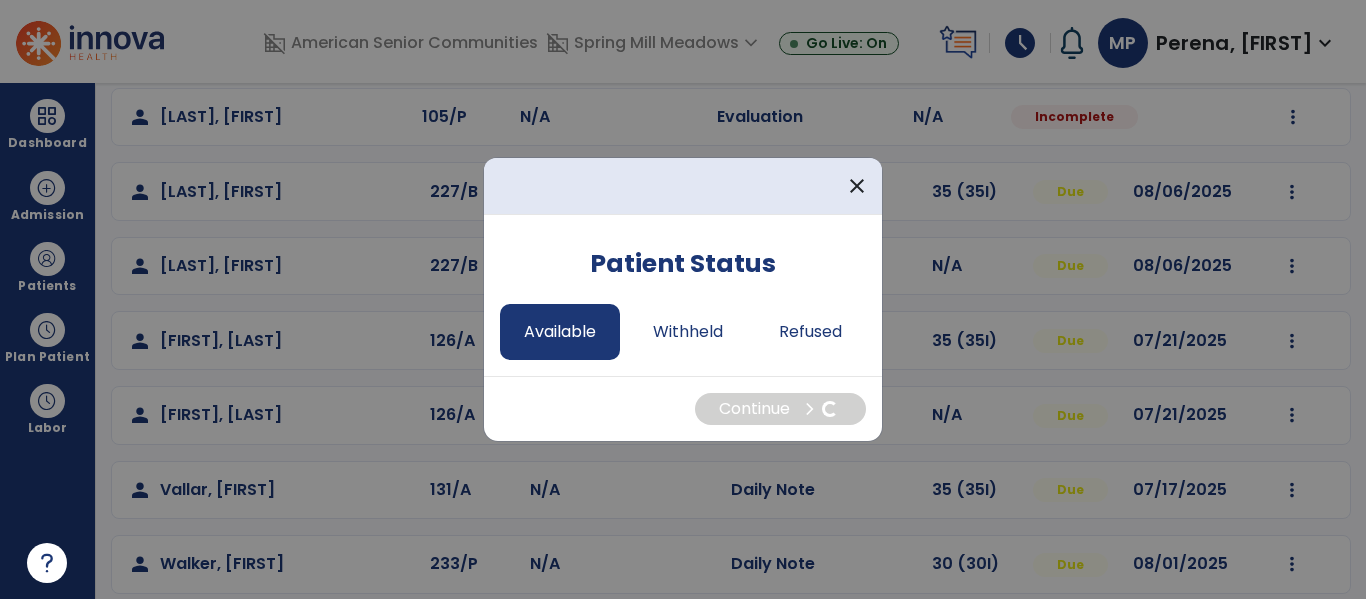 select on "*" 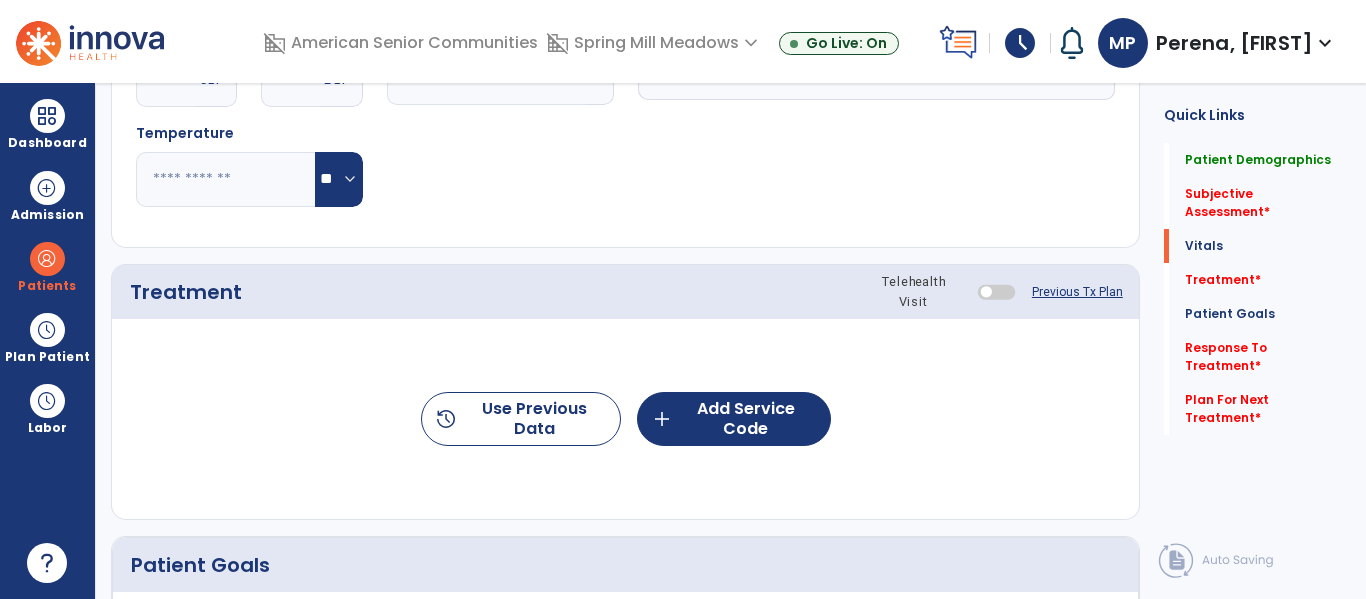 scroll, scrollTop: 0, scrollLeft: 0, axis: both 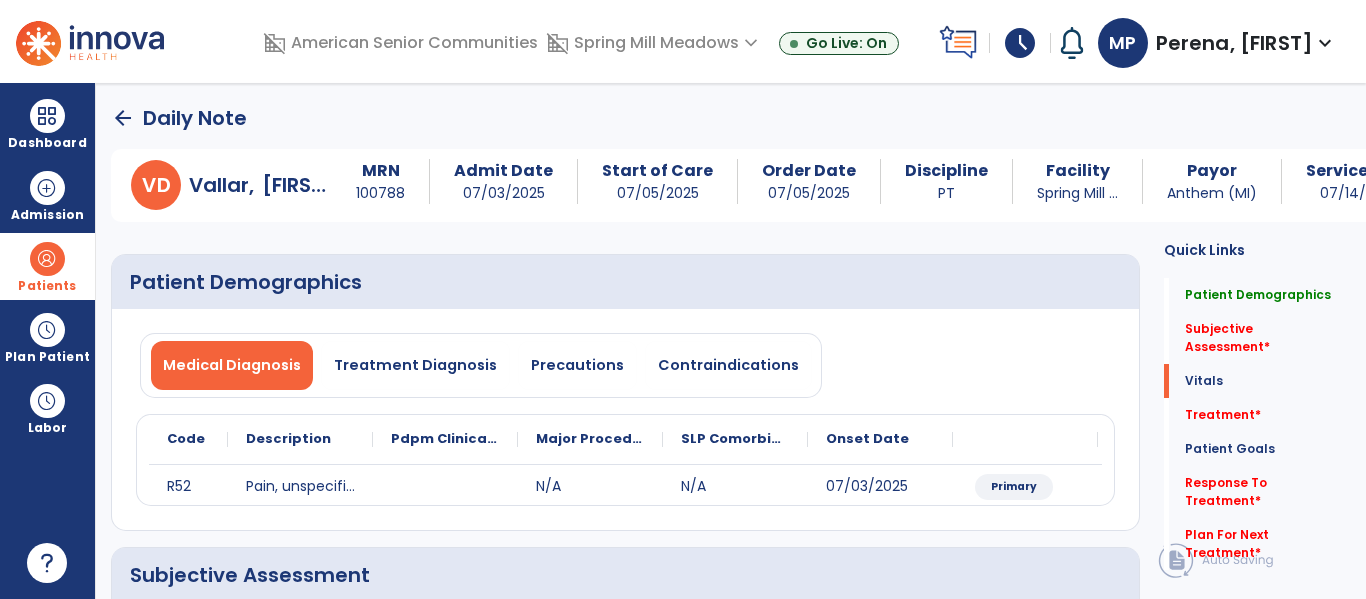 click at bounding box center [47, 259] 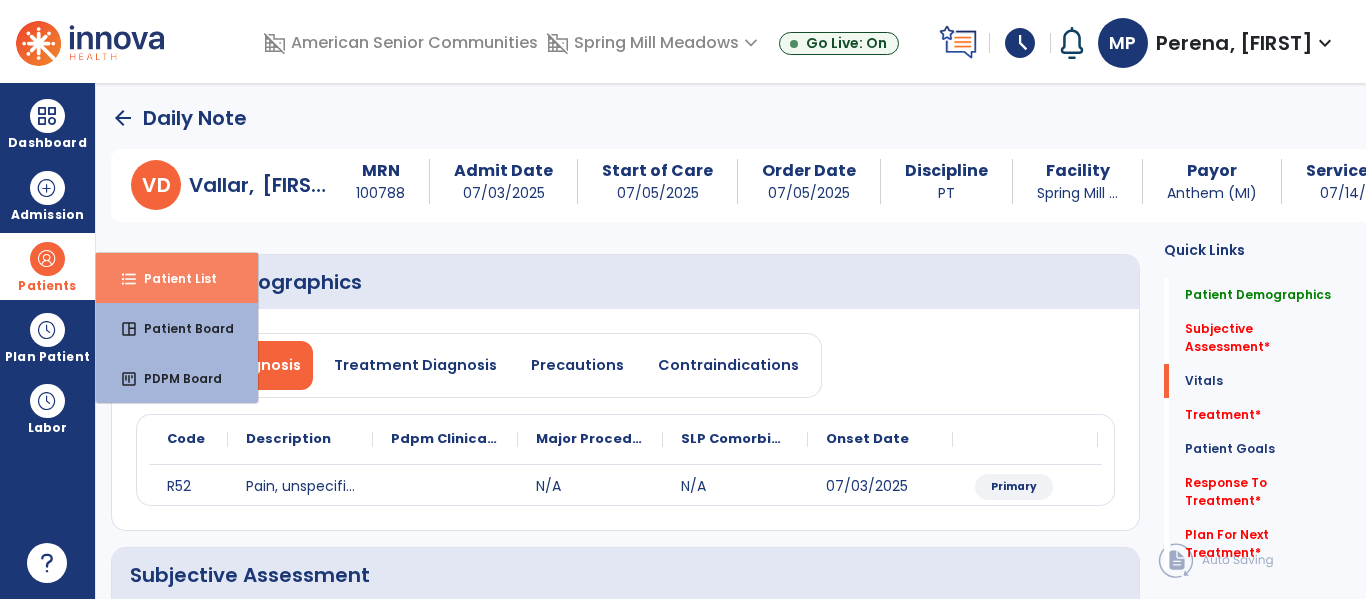 click on "Patient List" at bounding box center [172, 278] 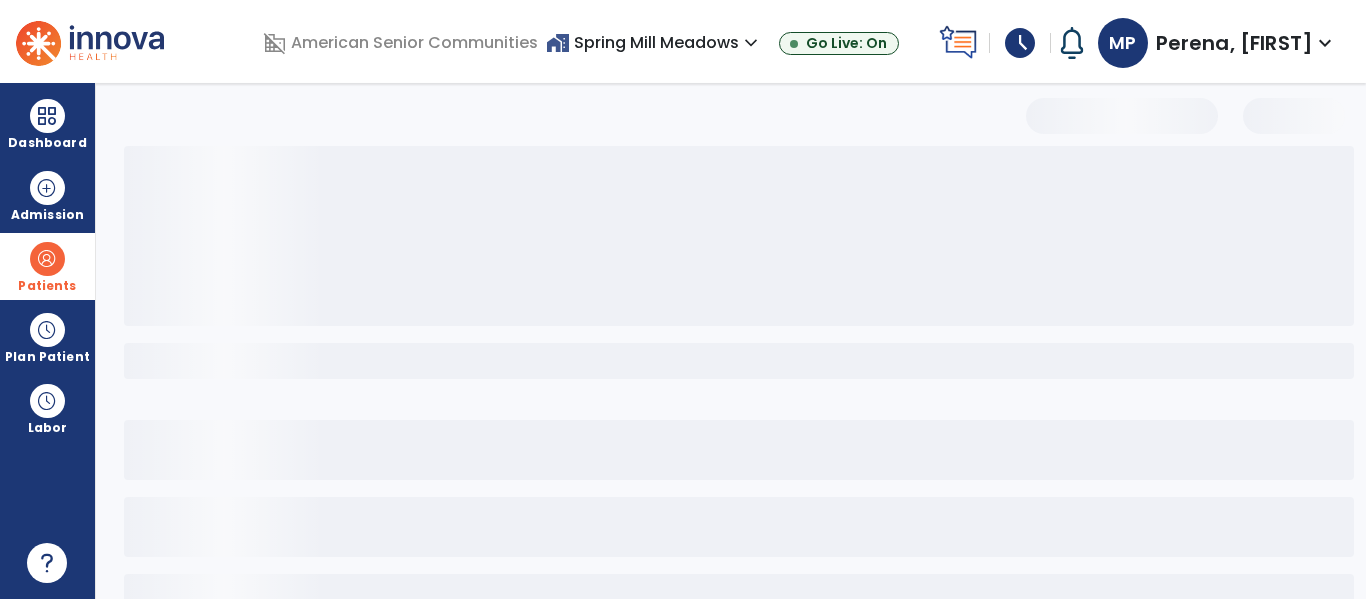 select on "***" 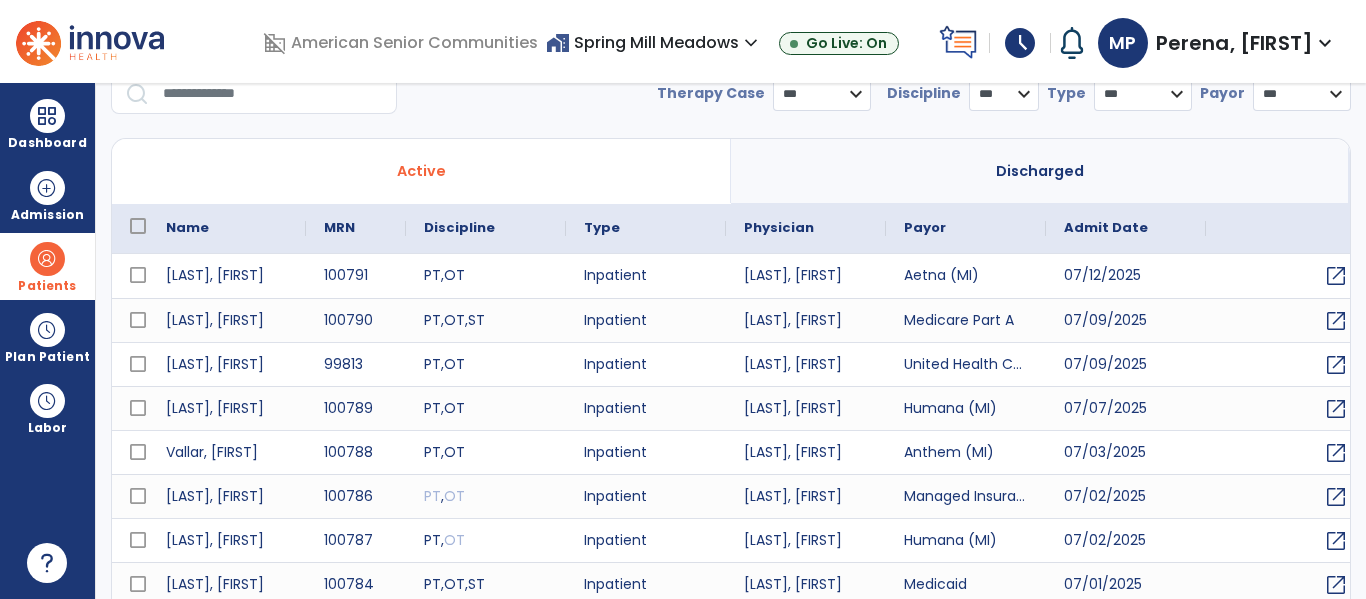 scroll, scrollTop: 0, scrollLeft: 0, axis: both 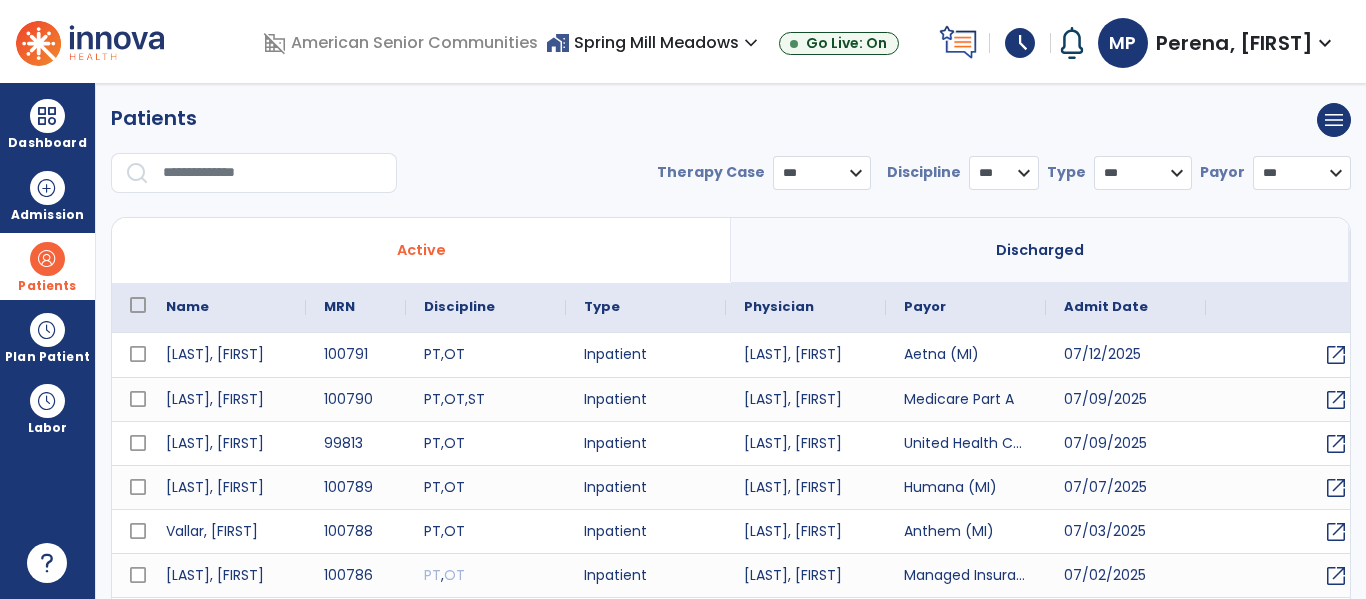 click at bounding box center [273, 173] 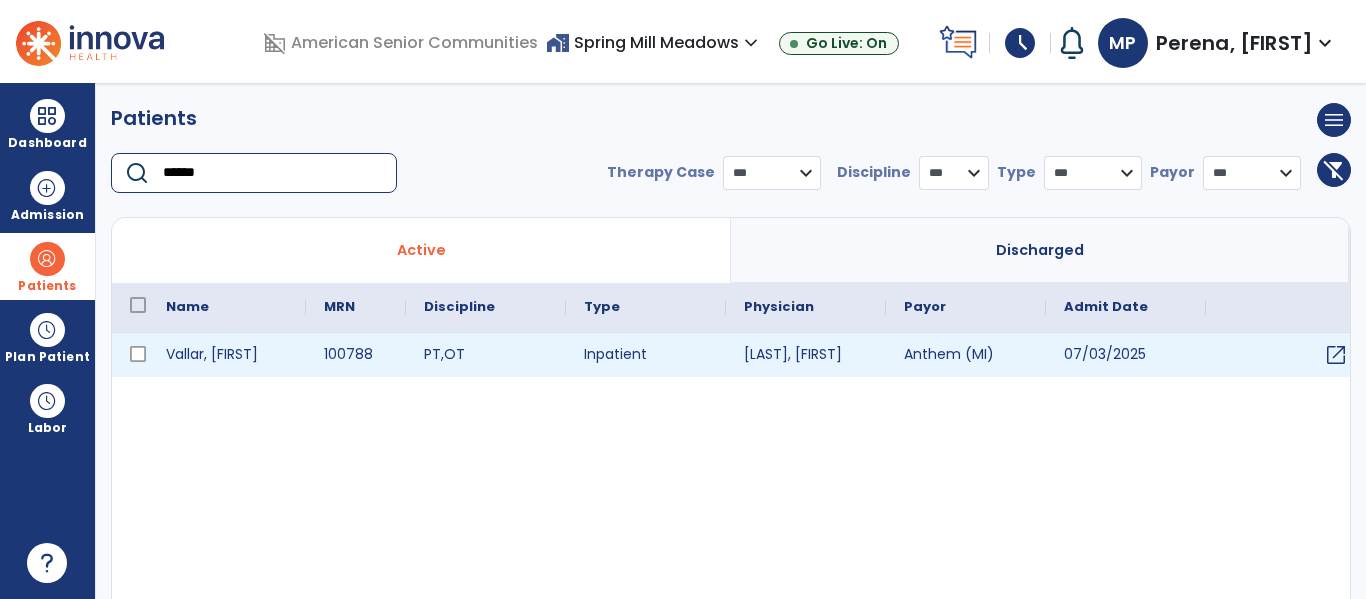 type on "******" 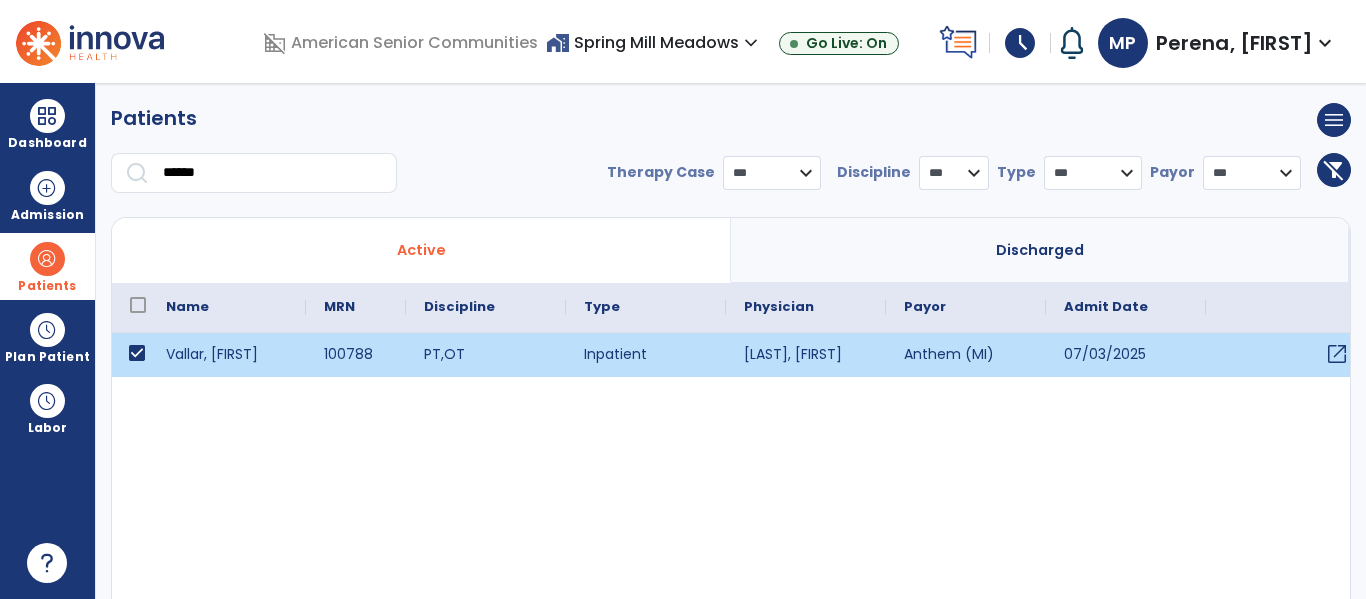 click on "open_in_new" at bounding box center [1337, 354] 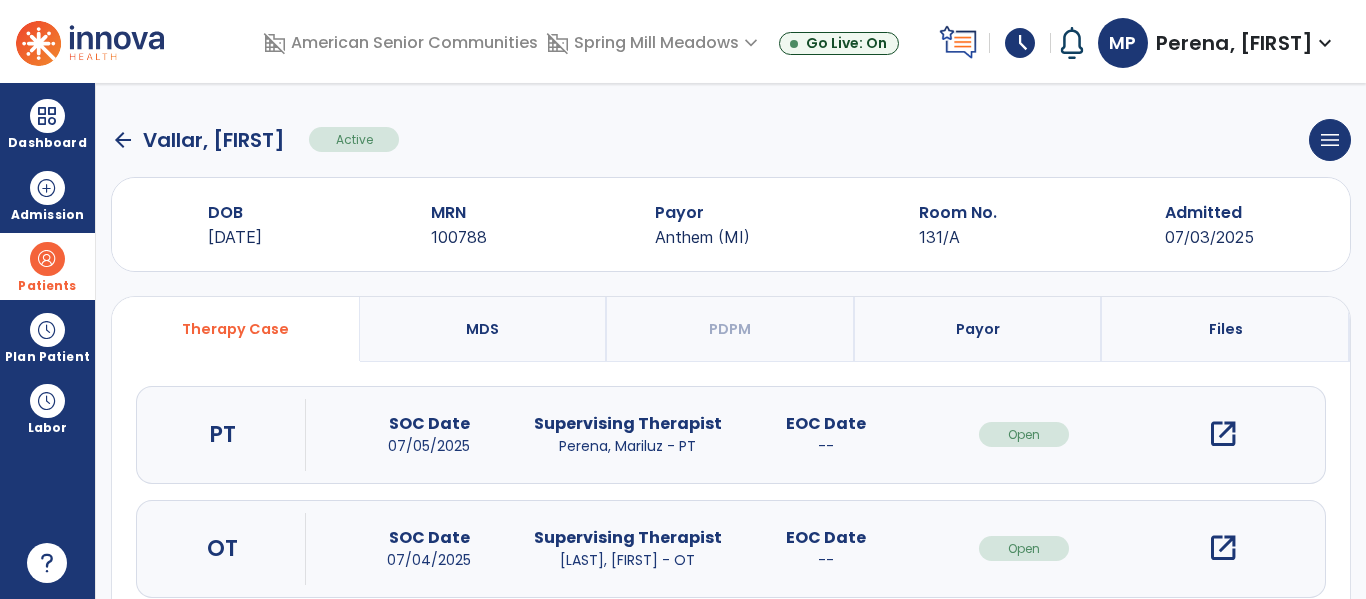 click on "open_in_new" at bounding box center [1223, 434] 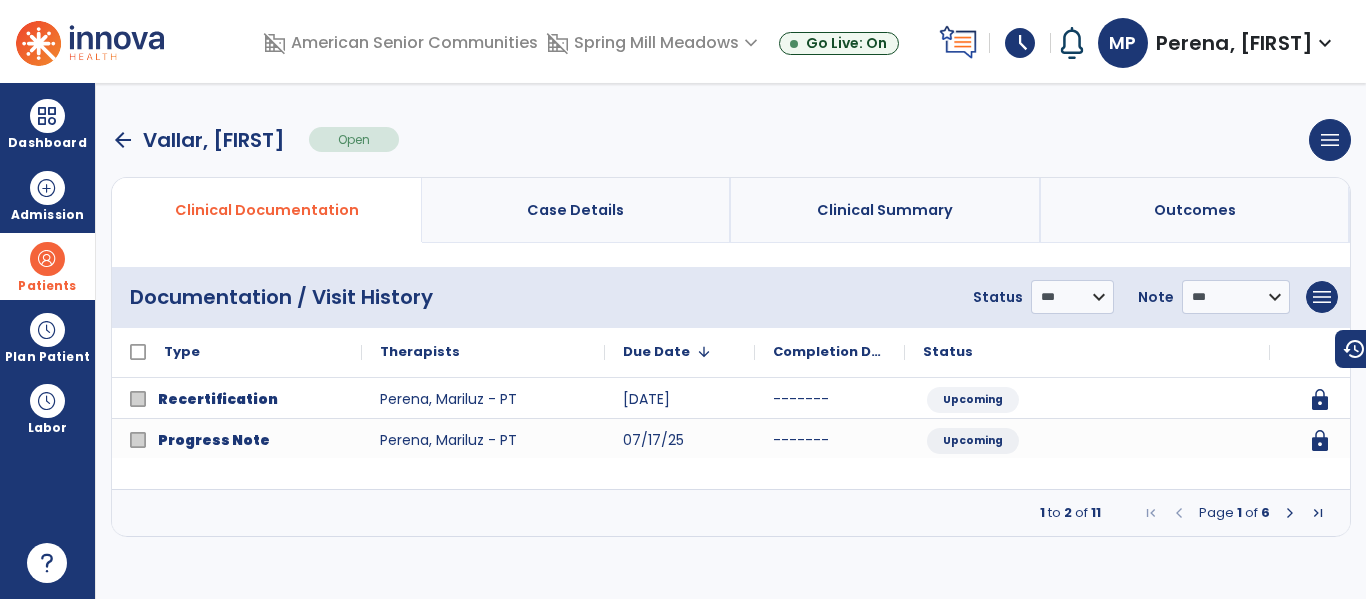 click at bounding box center (1290, 513) 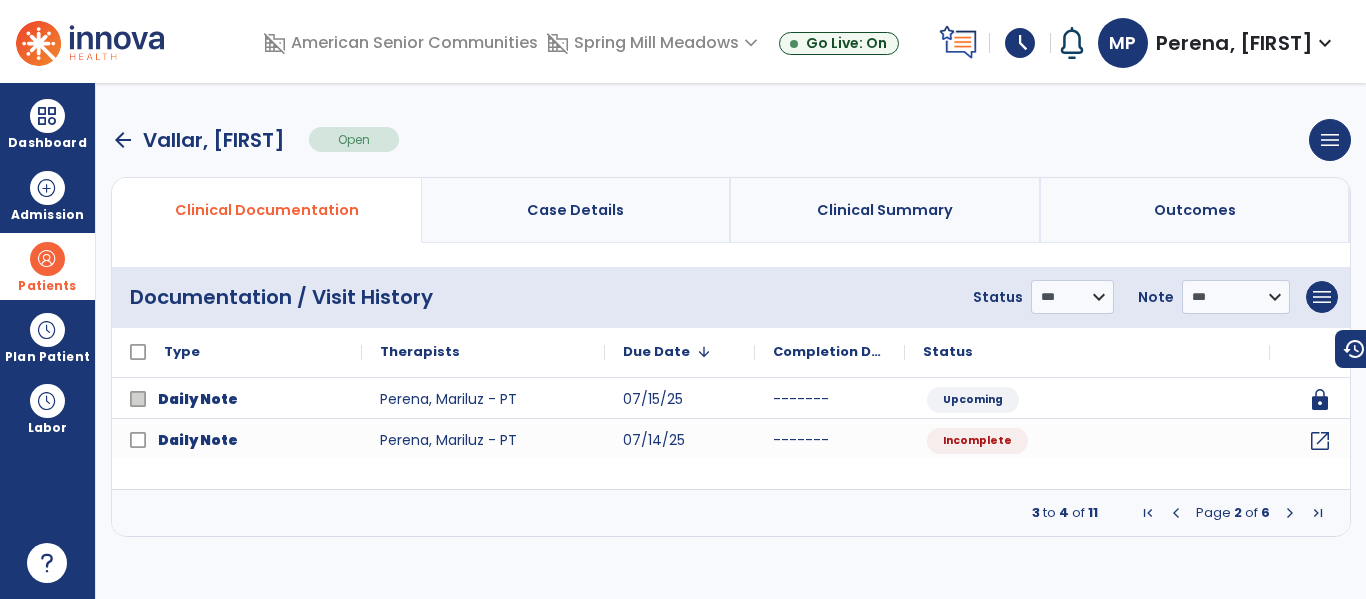 click at bounding box center [1290, 513] 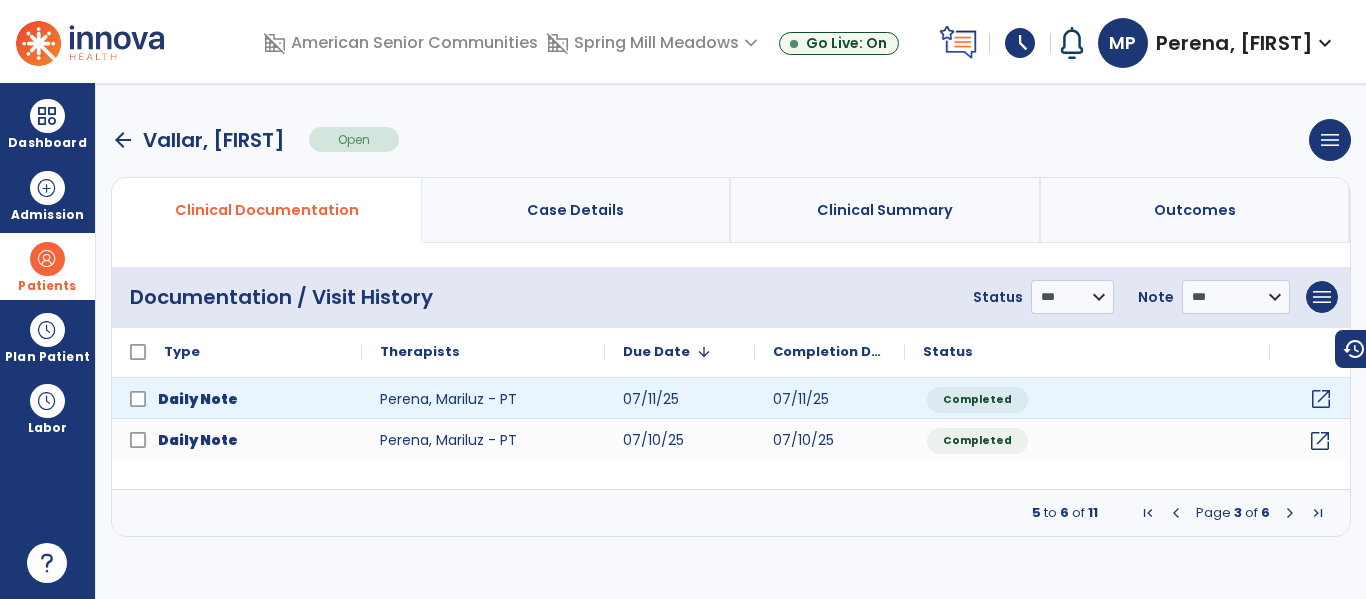 click on "open_in_new" 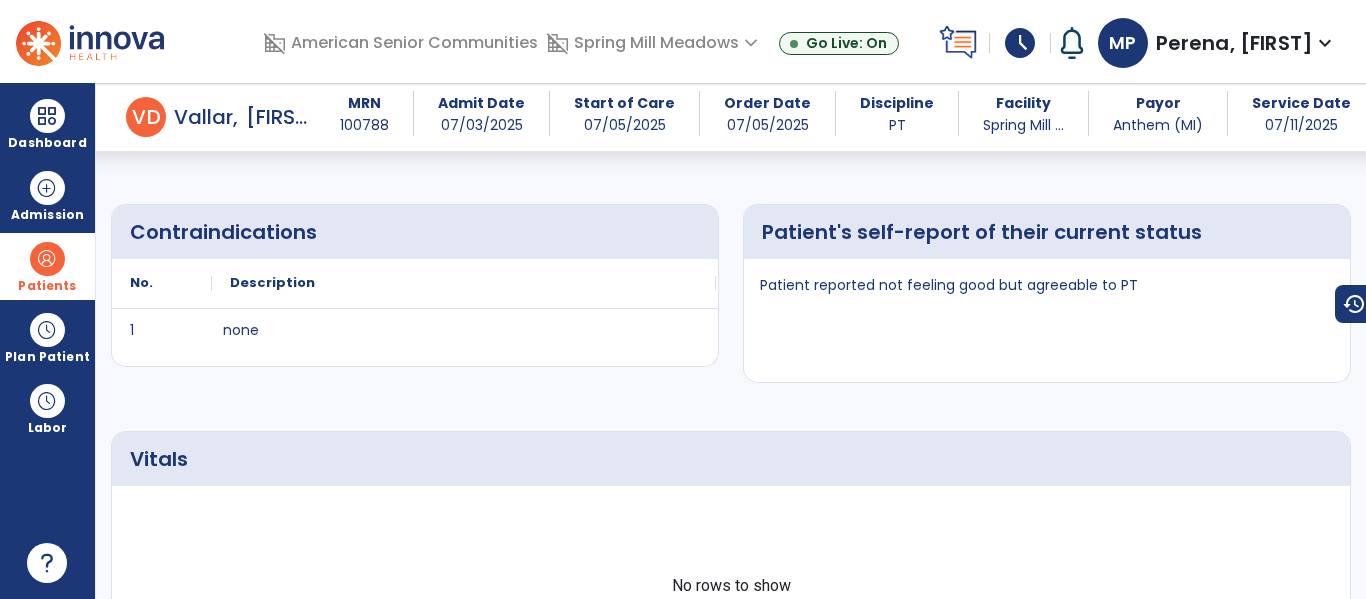 scroll, scrollTop: 0, scrollLeft: 0, axis: both 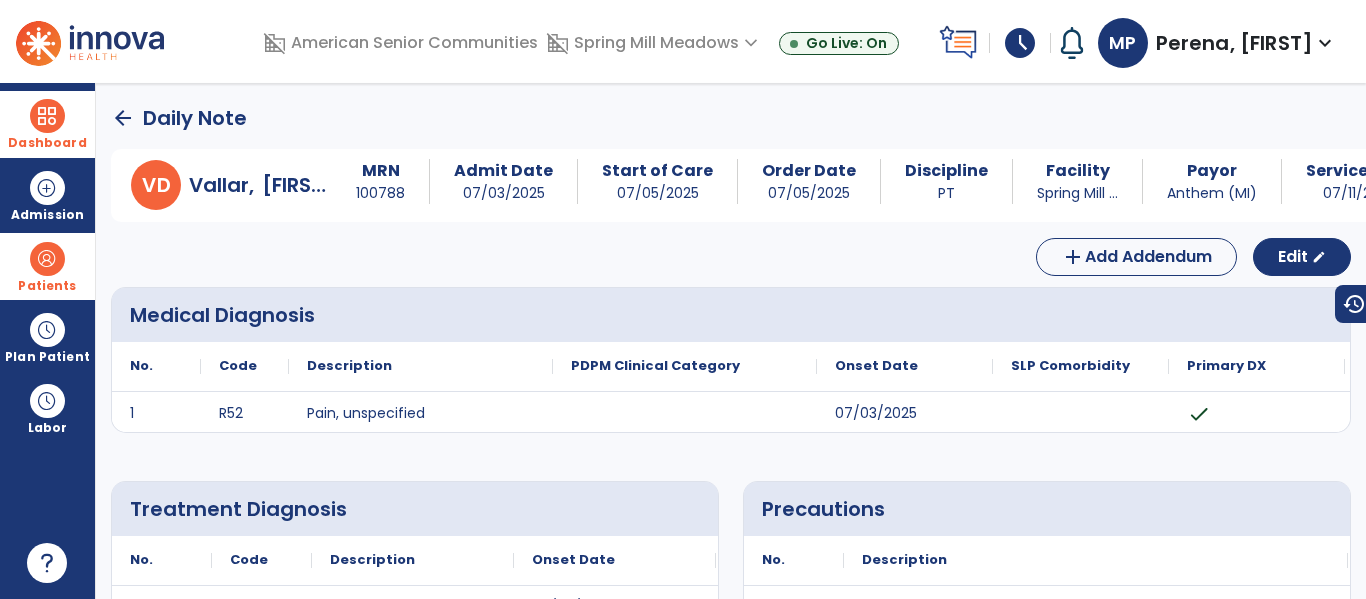 click at bounding box center [47, 116] 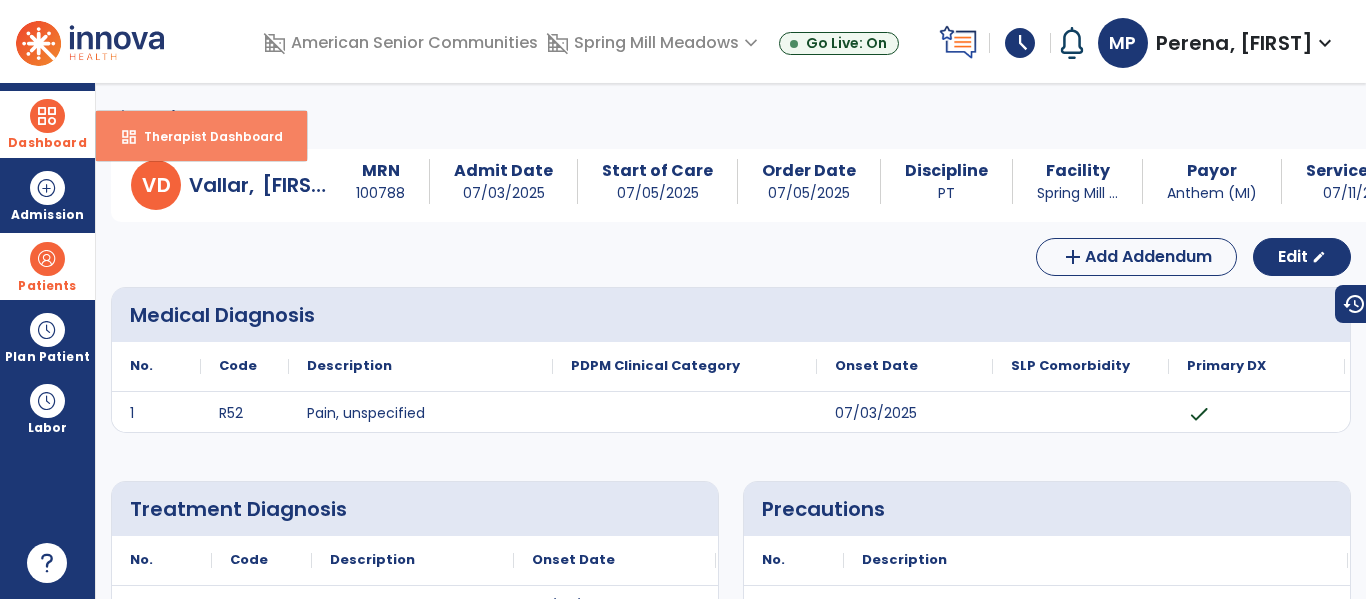 click on "Therapist Dashboard" at bounding box center (205, 136) 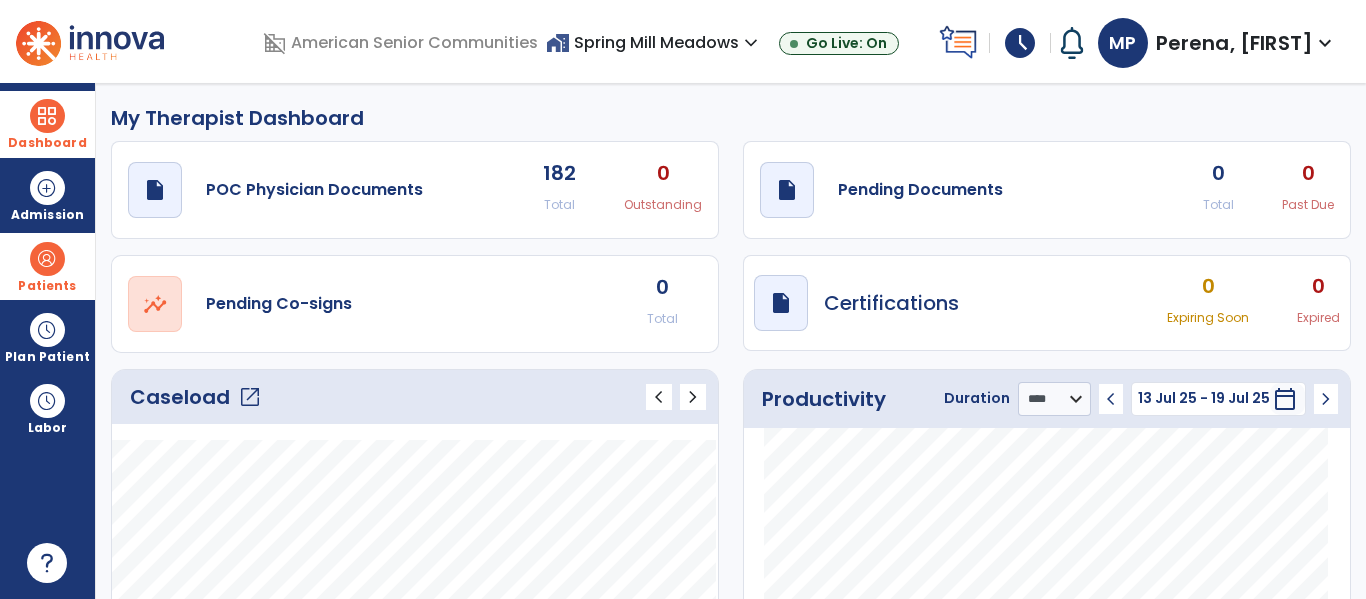 click on "open_in_new" 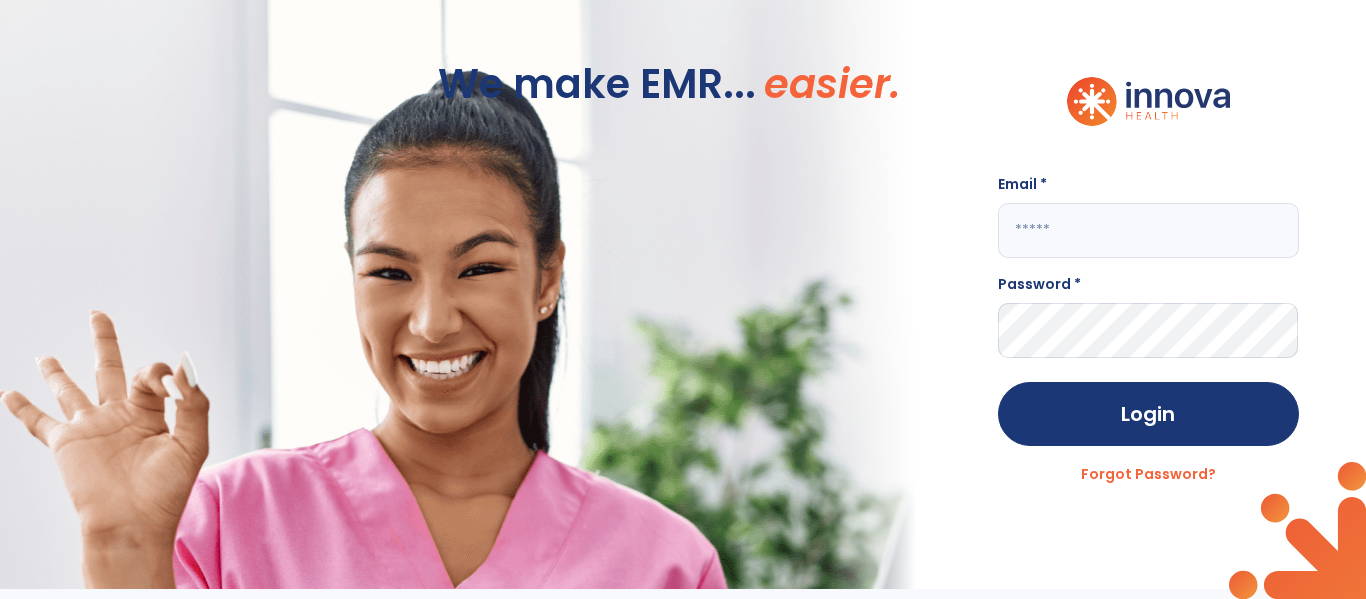 click 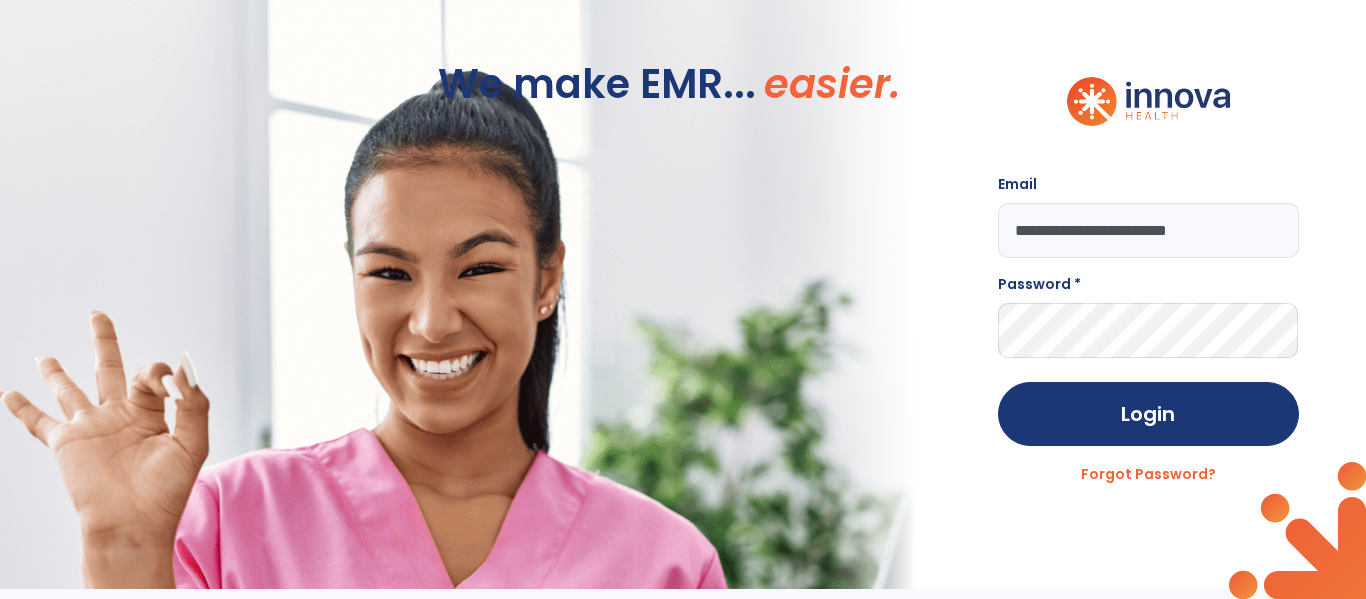 type on "**********" 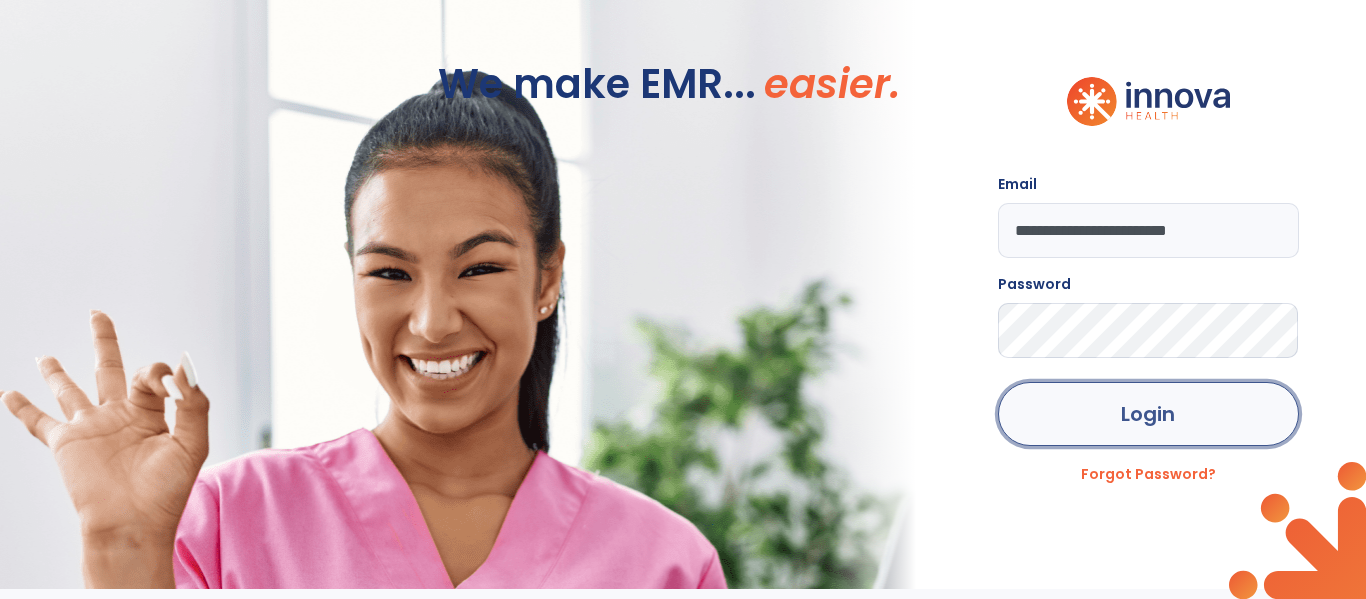 click on "Login" 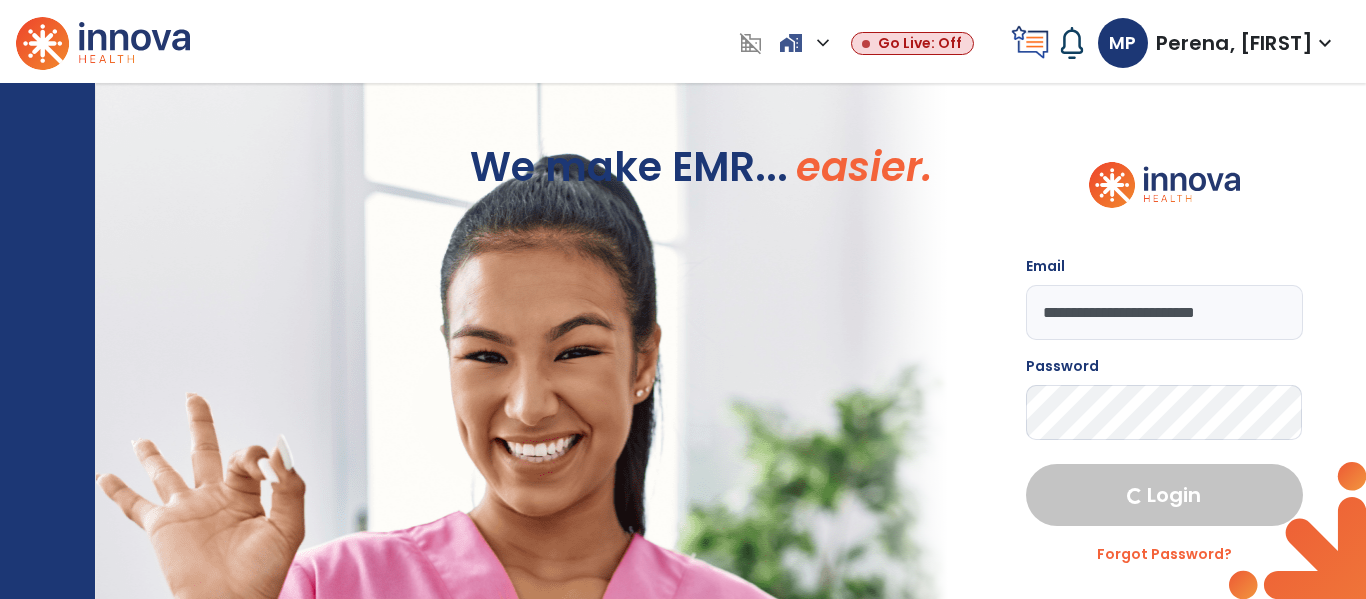 select on "****" 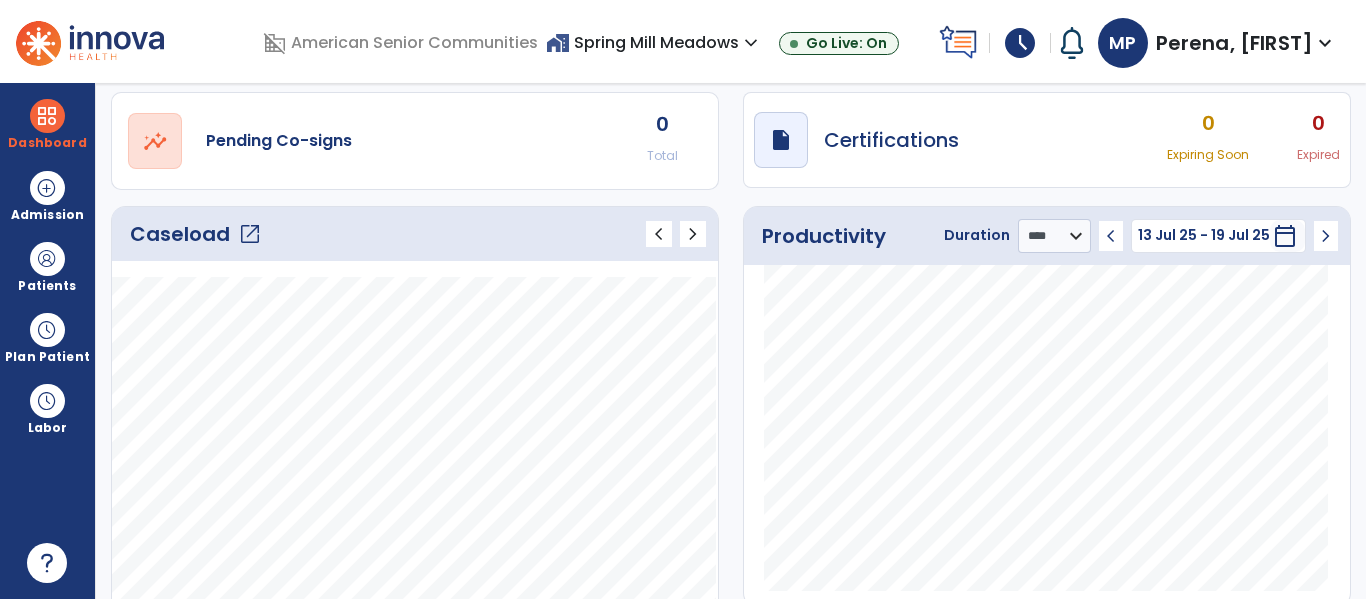 scroll, scrollTop: 165, scrollLeft: 0, axis: vertical 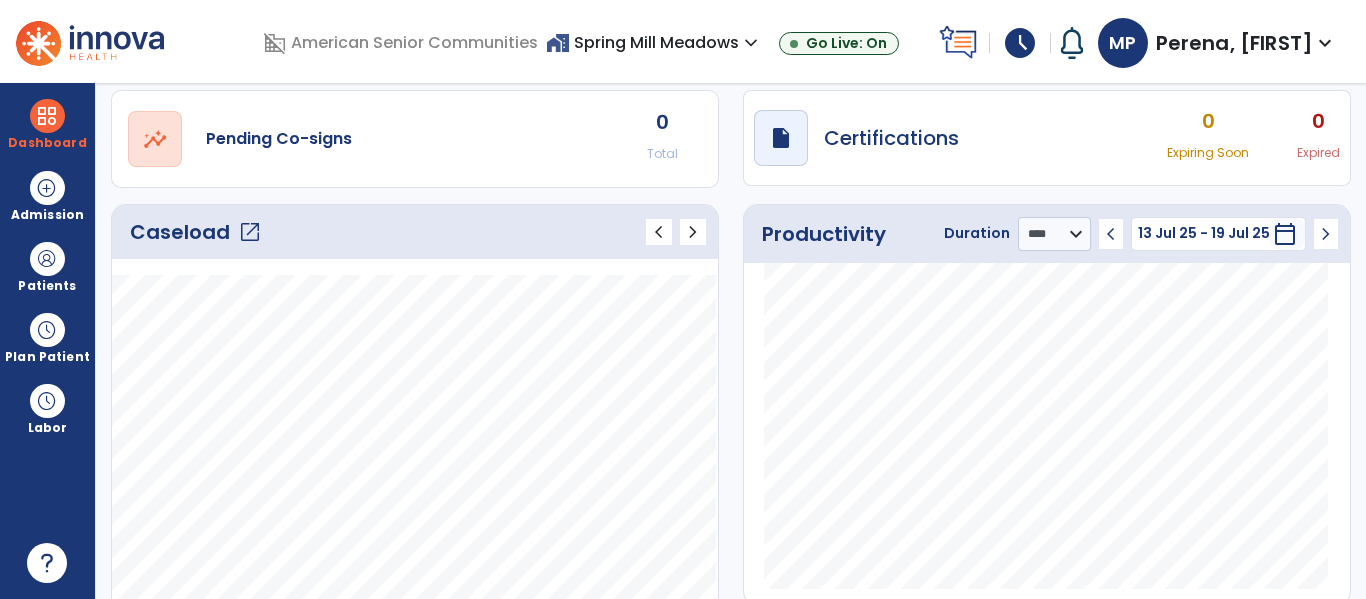 click on "open_in_new" 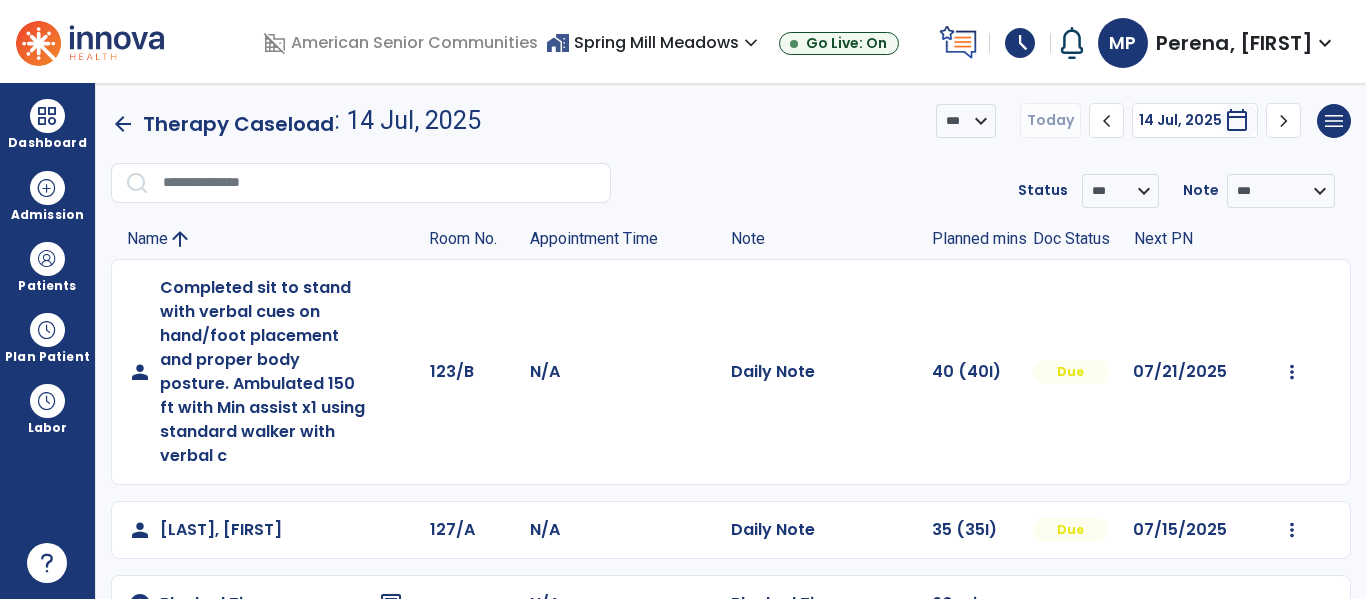 scroll, scrollTop: 2, scrollLeft: 0, axis: vertical 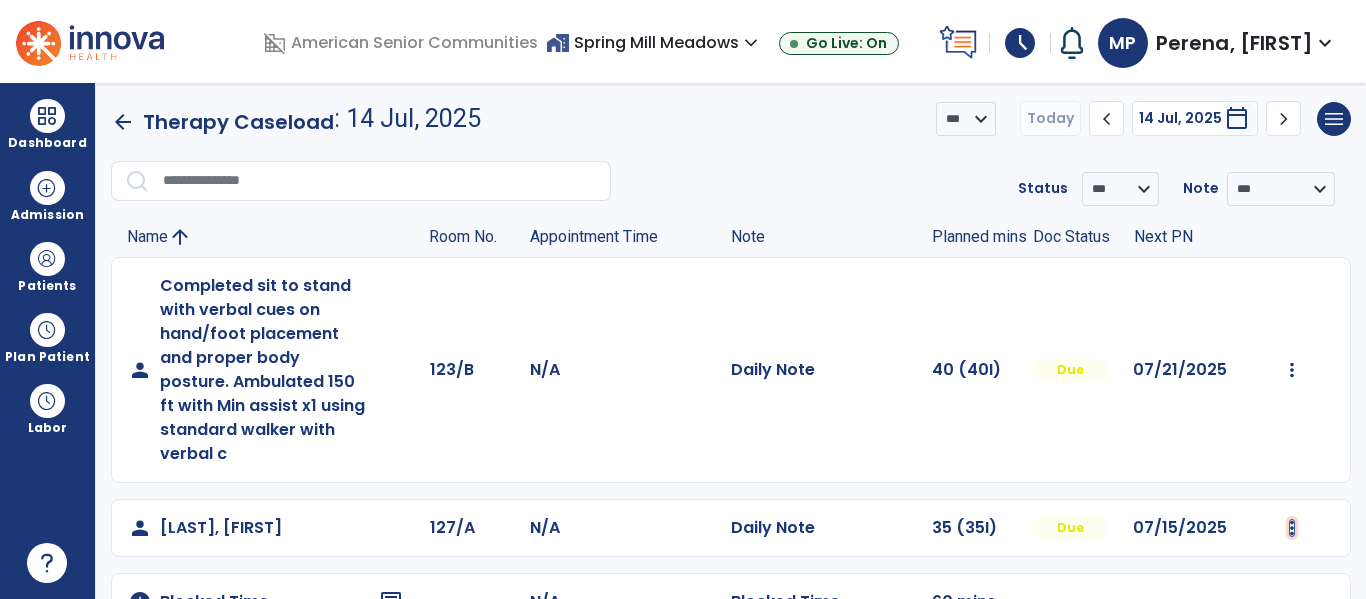 click at bounding box center [1292, 370] 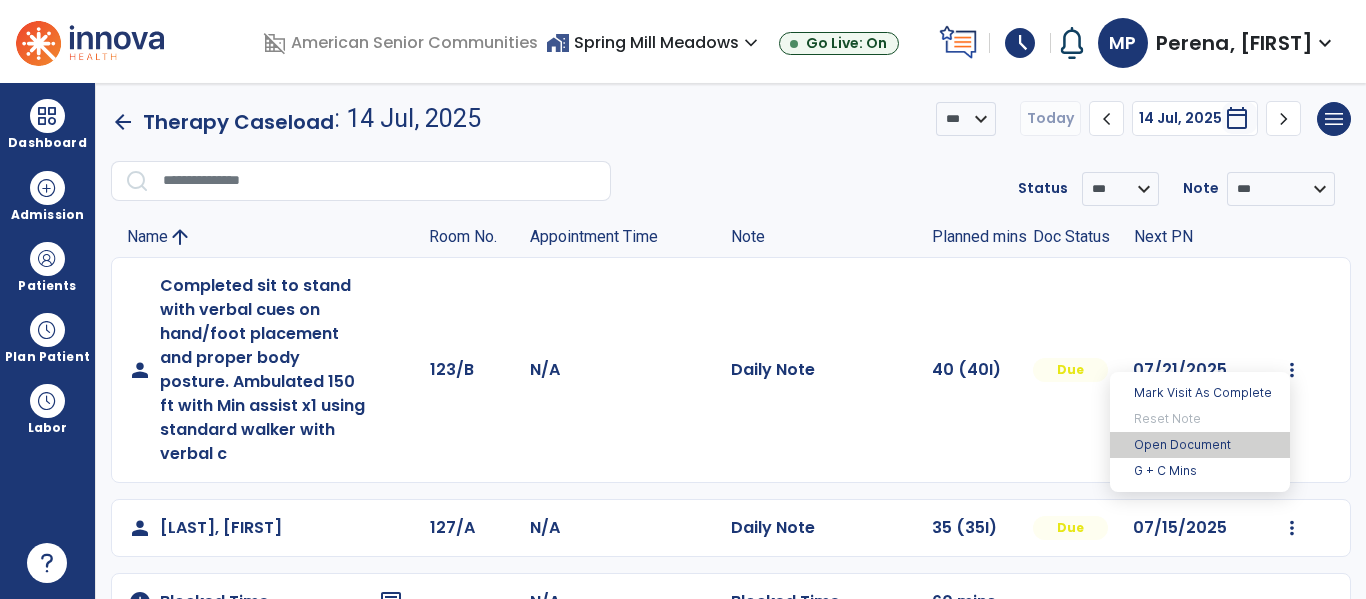 click on "Open Document" at bounding box center (1200, 445) 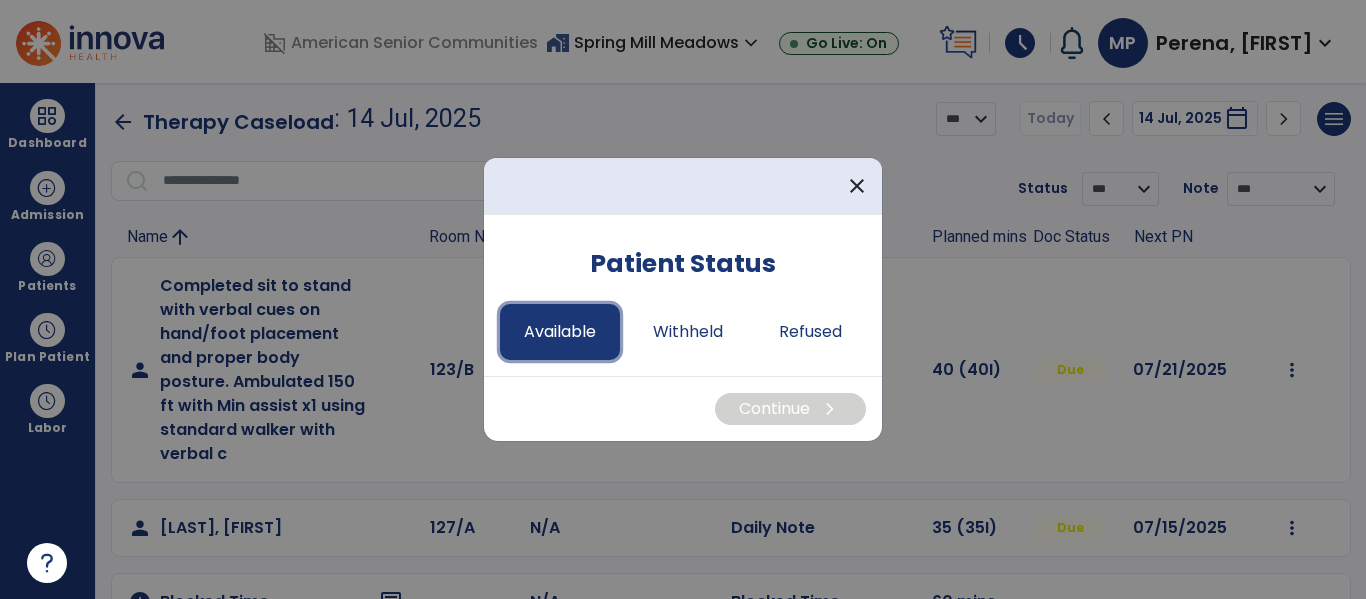 click on "Available" at bounding box center (560, 332) 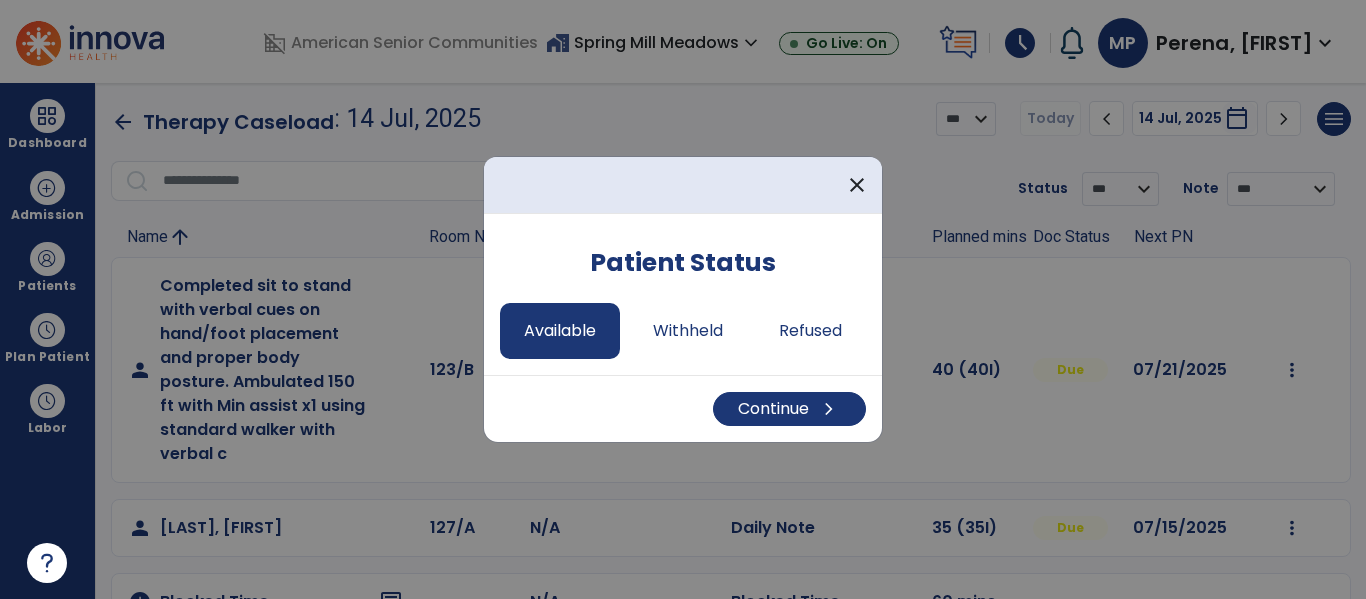 click on "Continue   chevron_right" at bounding box center [683, 408] 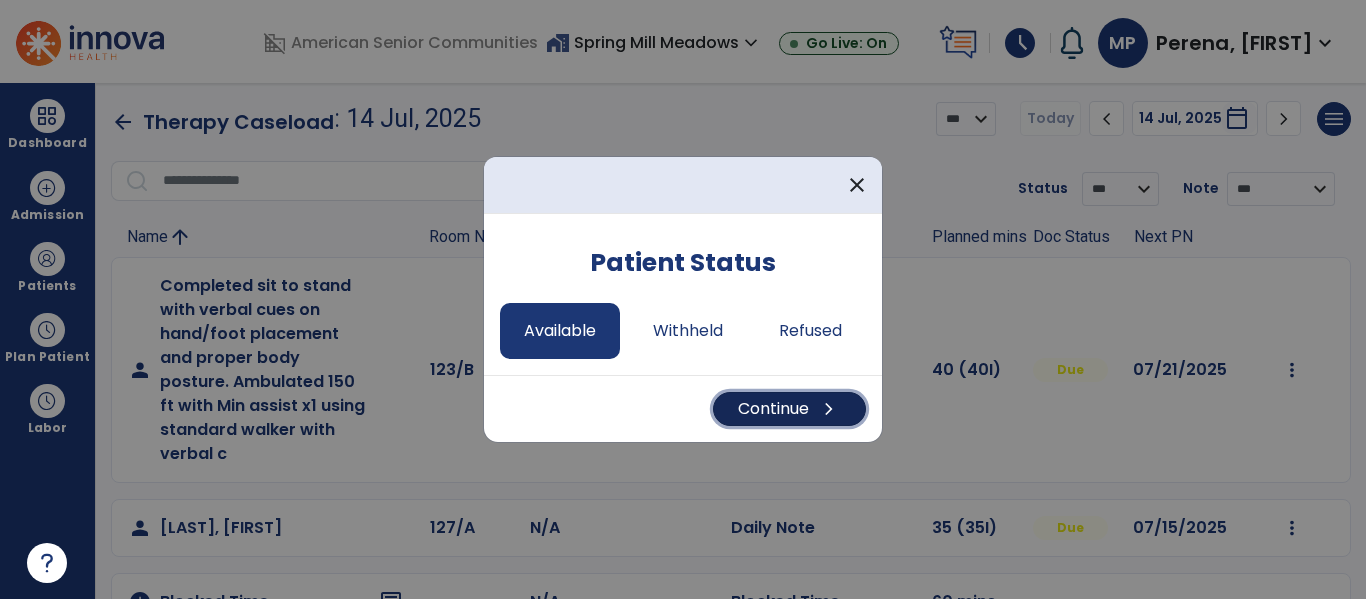 click on "Continue   chevron_right" at bounding box center [789, 409] 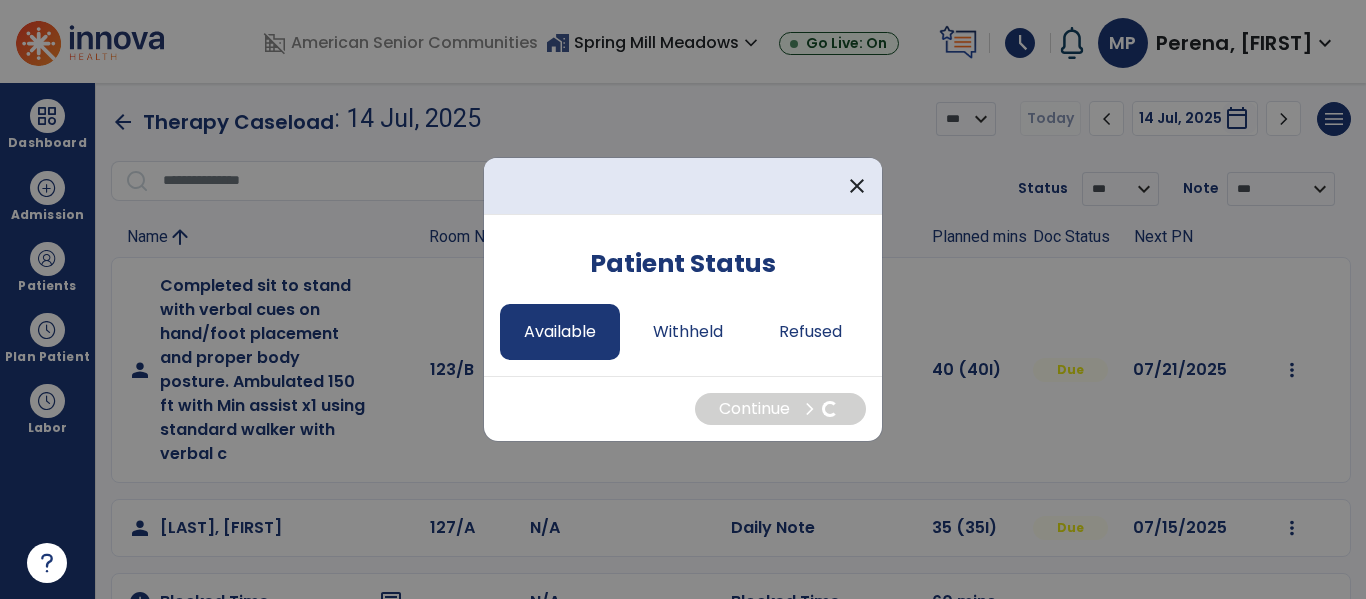 select on "*" 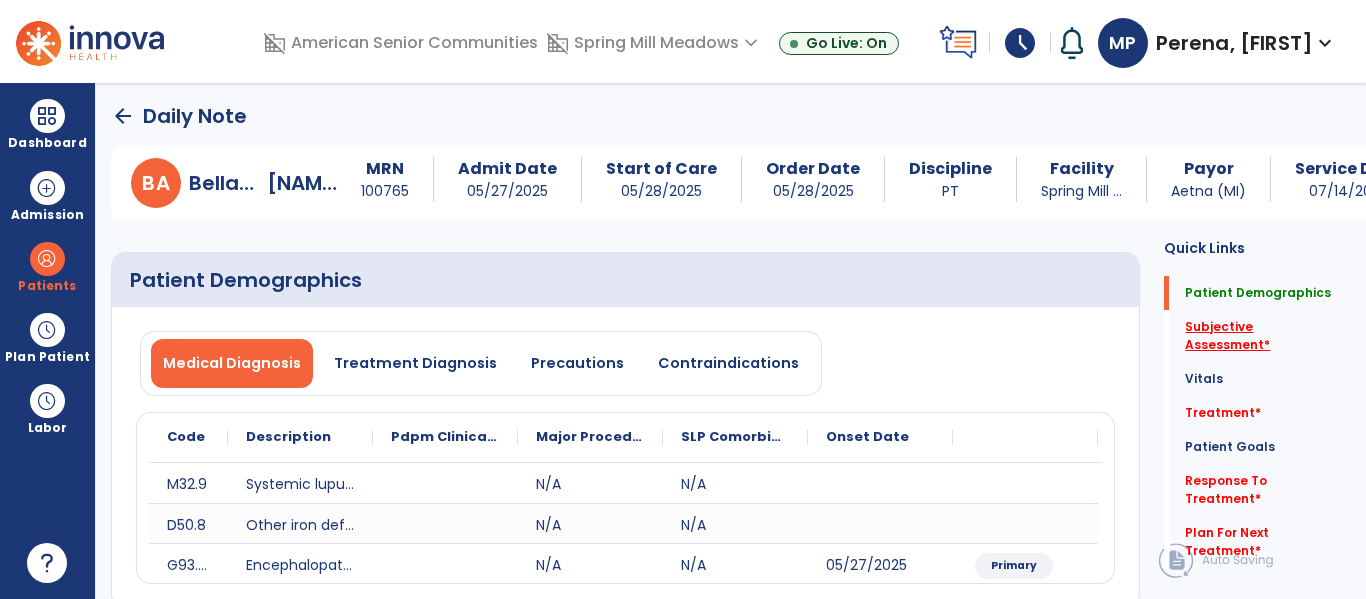 click on "Subjective Assessment   *" 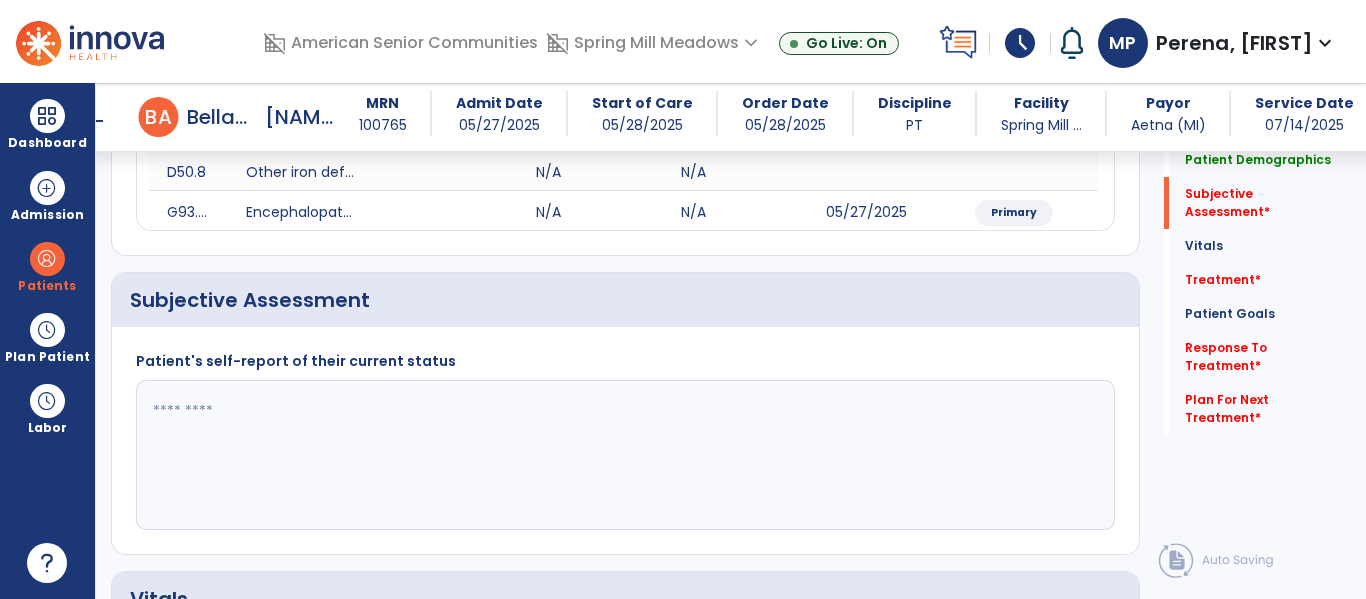 scroll, scrollTop: 427, scrollLeft: 0, axis: vertical 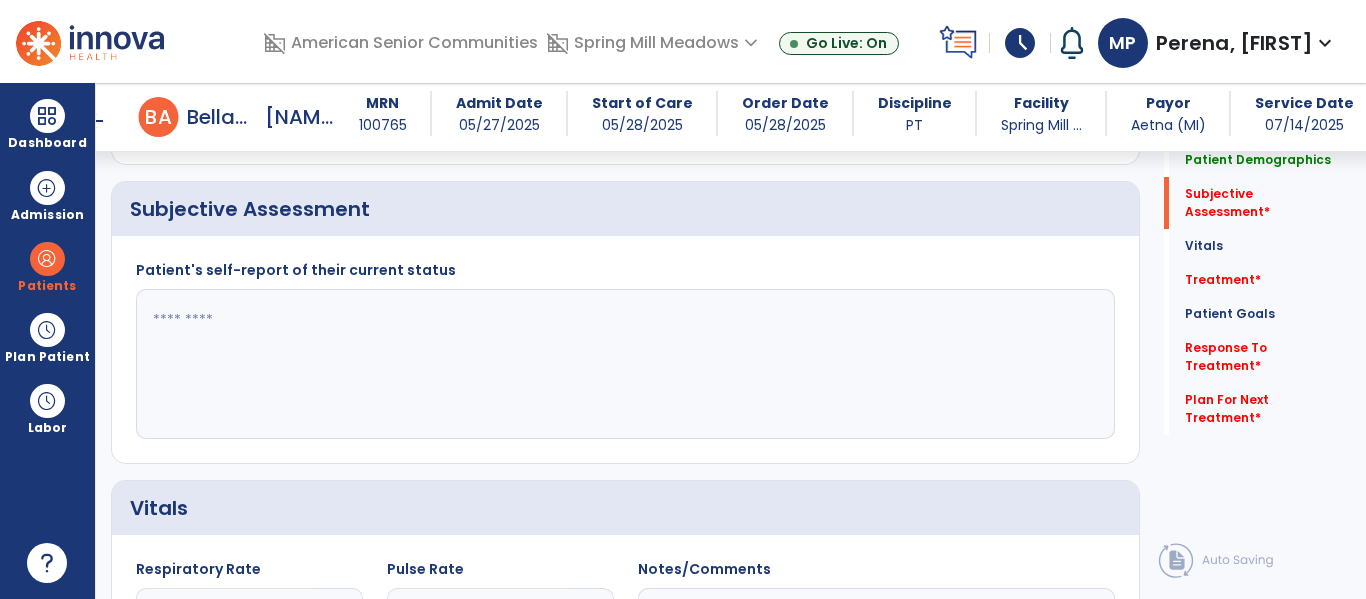 click 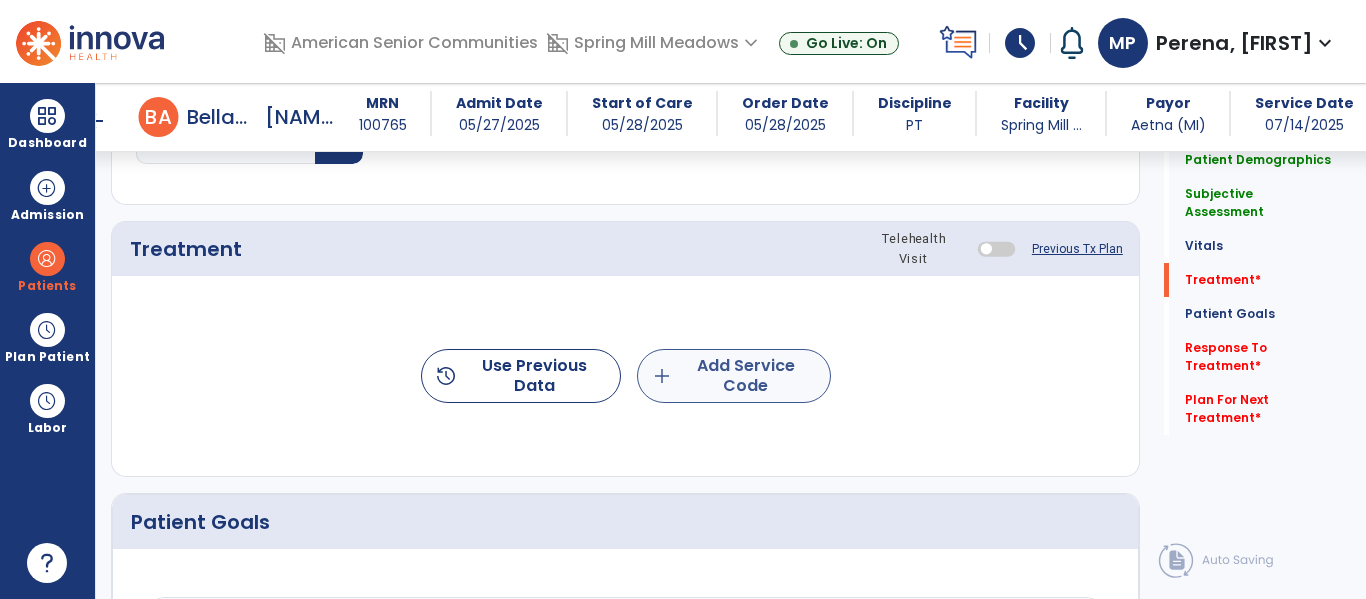 type on "**********" 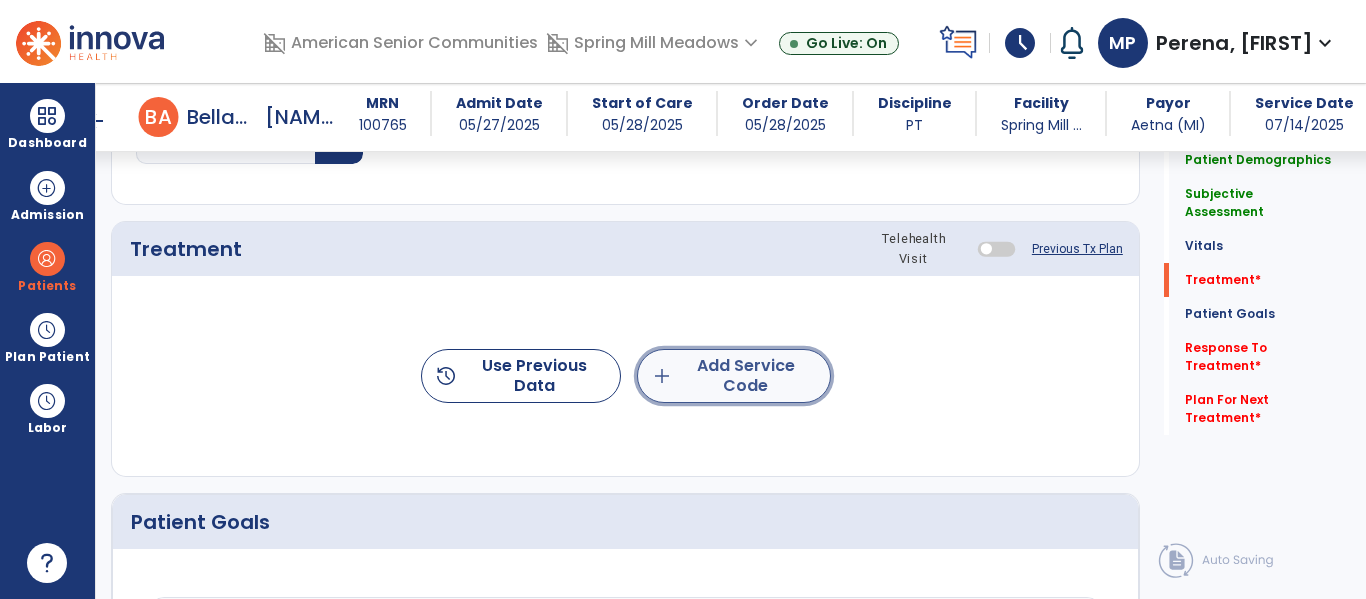click on "add  Add Service Code" 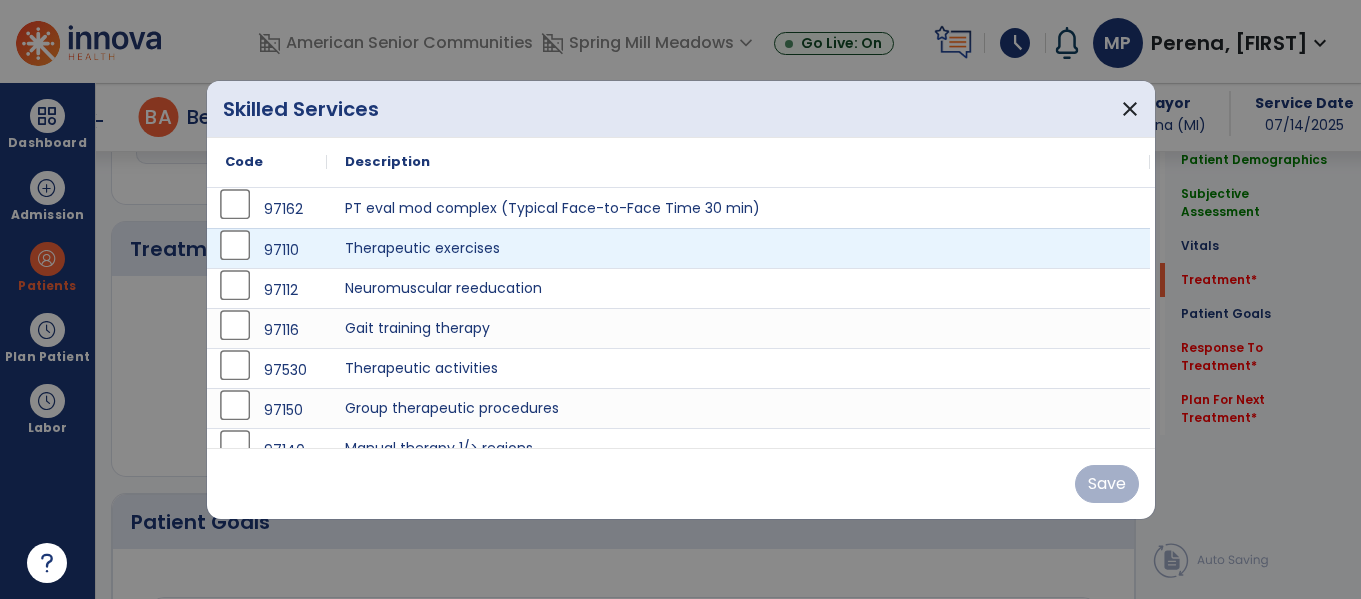 scroll, scrollTop: 1108, scrollLeft: 0, axis: vertical 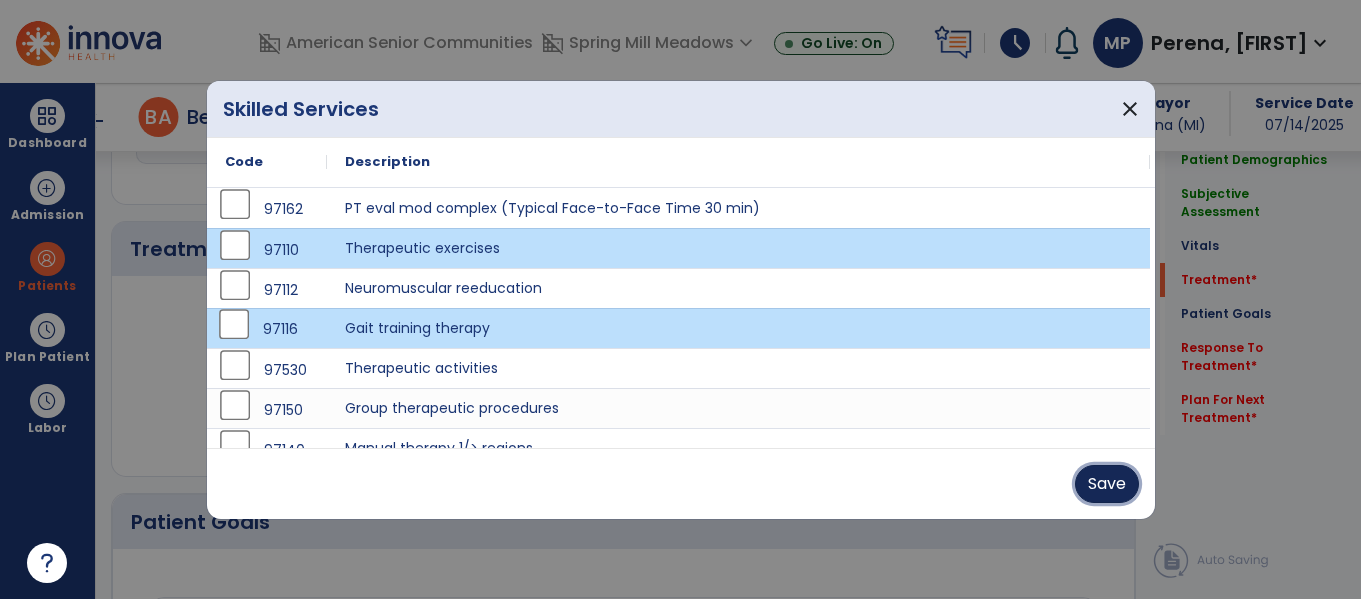 click on "Save" at bounding box center [1107, 484] 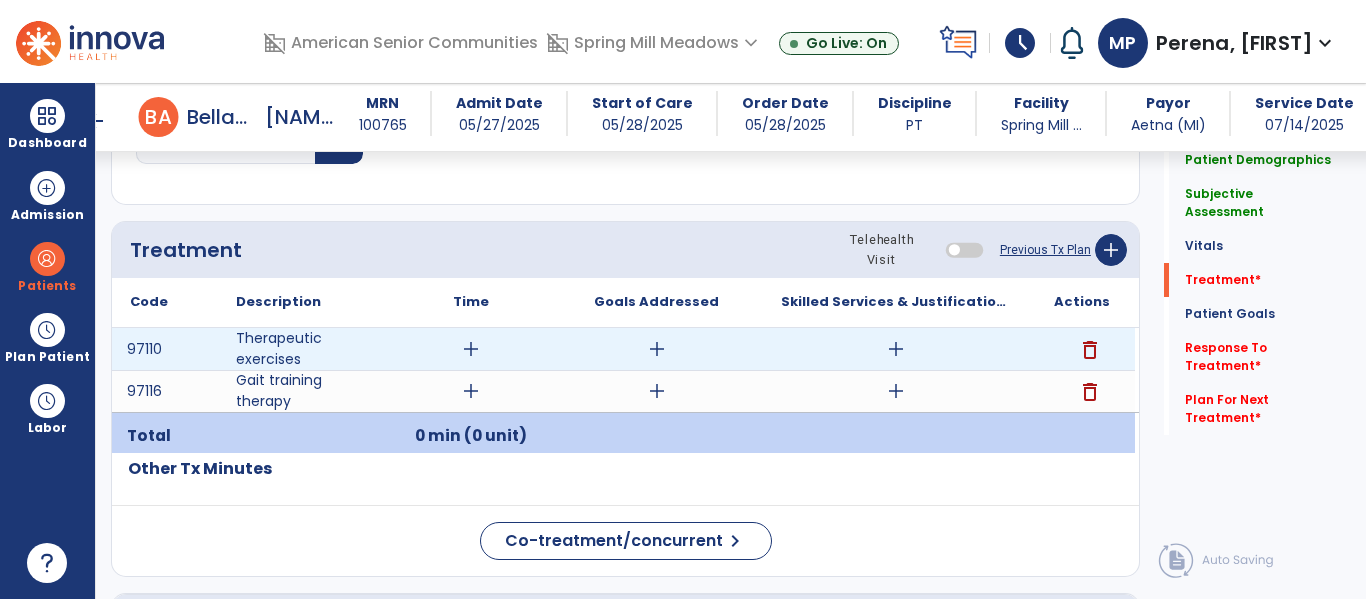 click on "add" at bounding box center (471, 349) 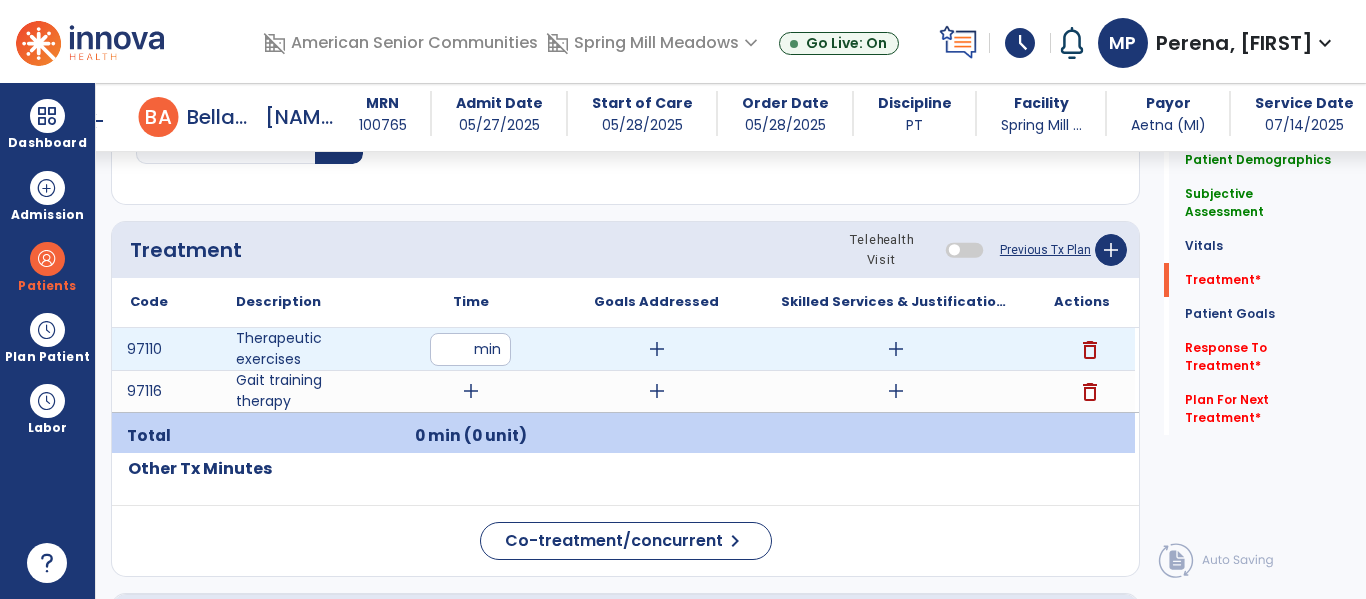 type on "**" 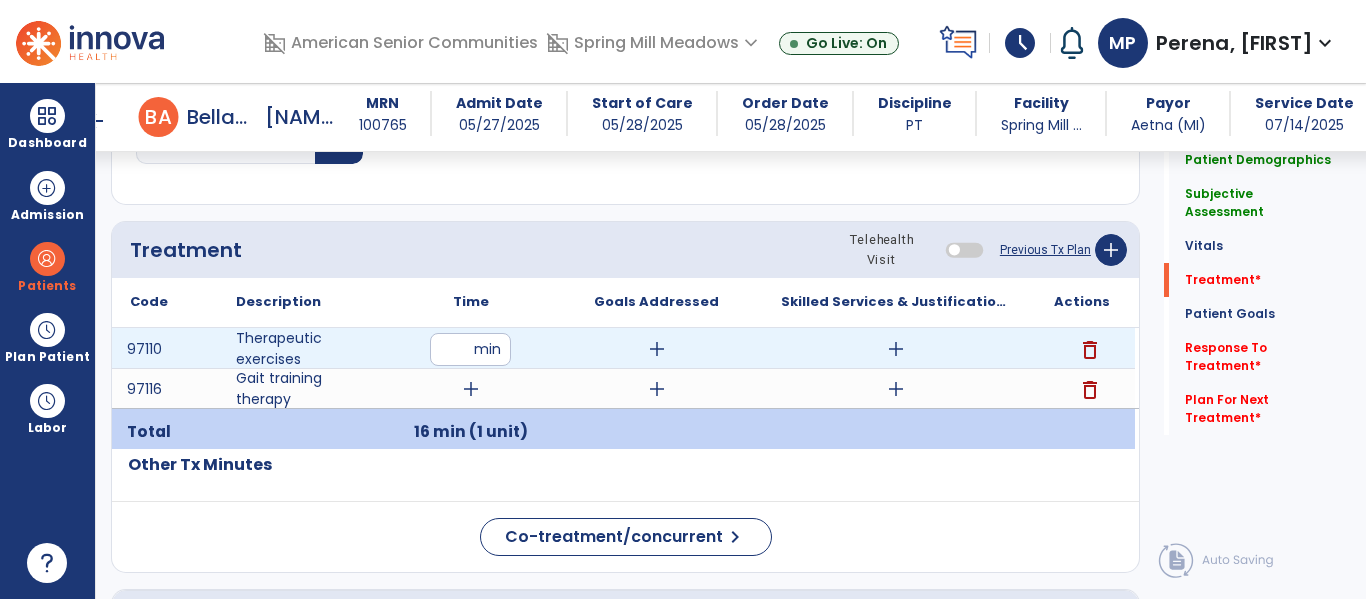 click on "add" at bounding box center (896, 349) 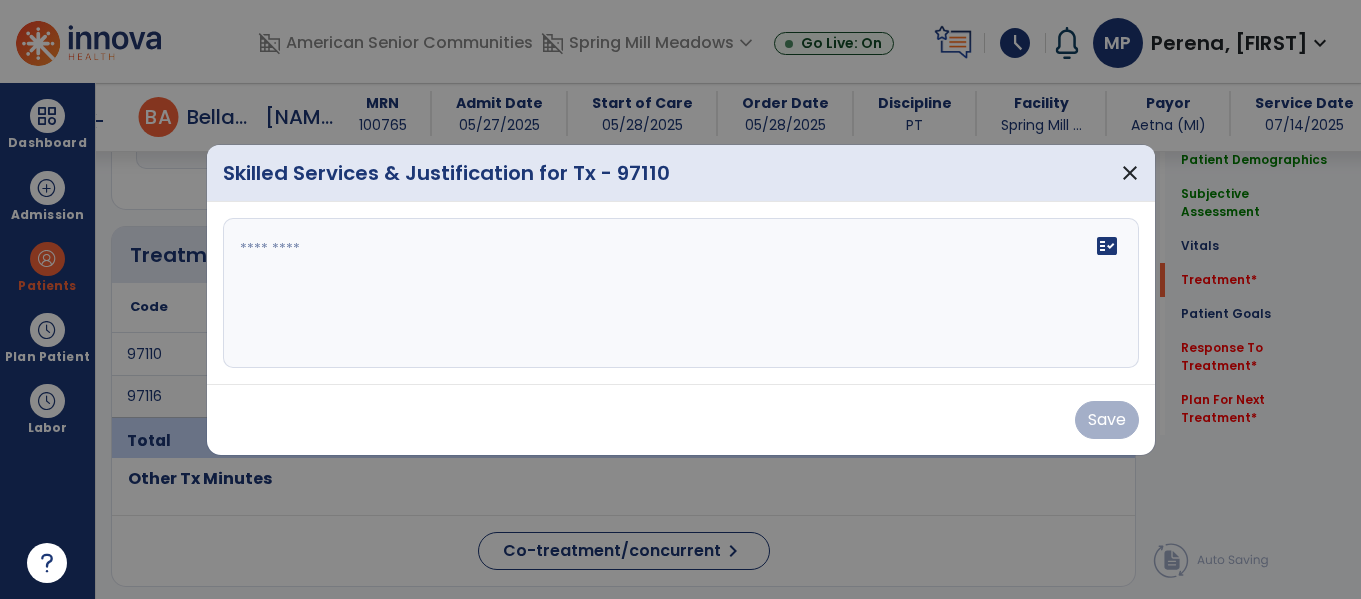 scroll, scrollTop: 1108, scrollLeft: 0, axis: vertical 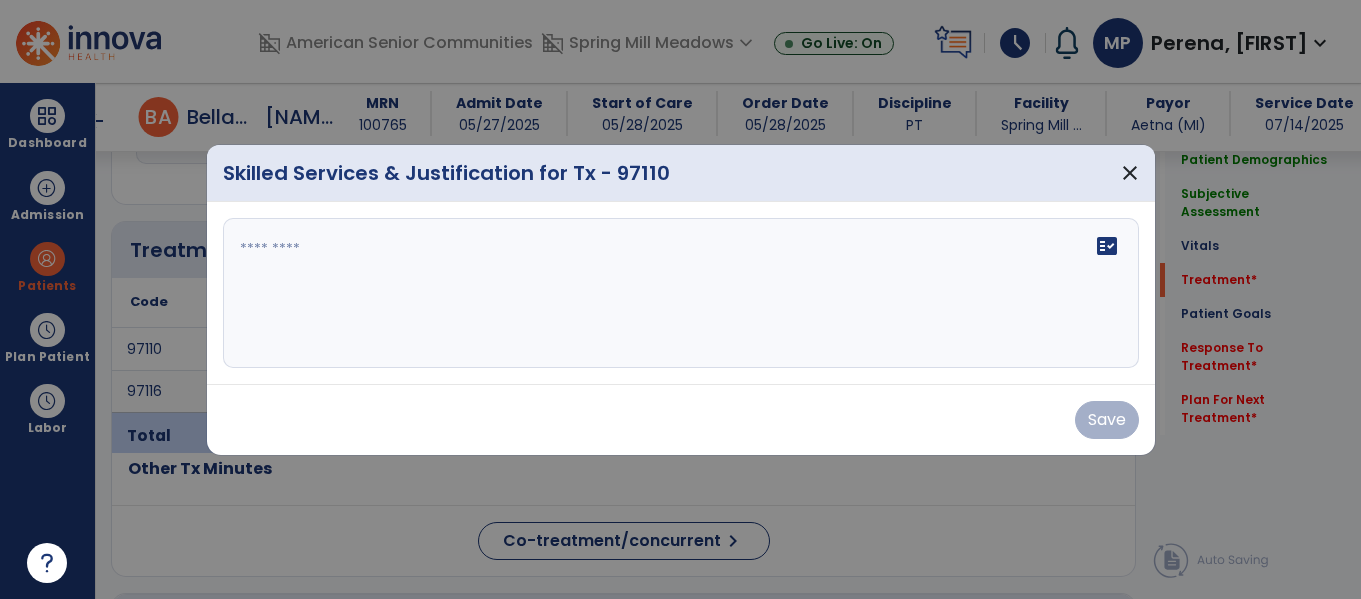 click on "fact_check" at bounding box center (681, 293) 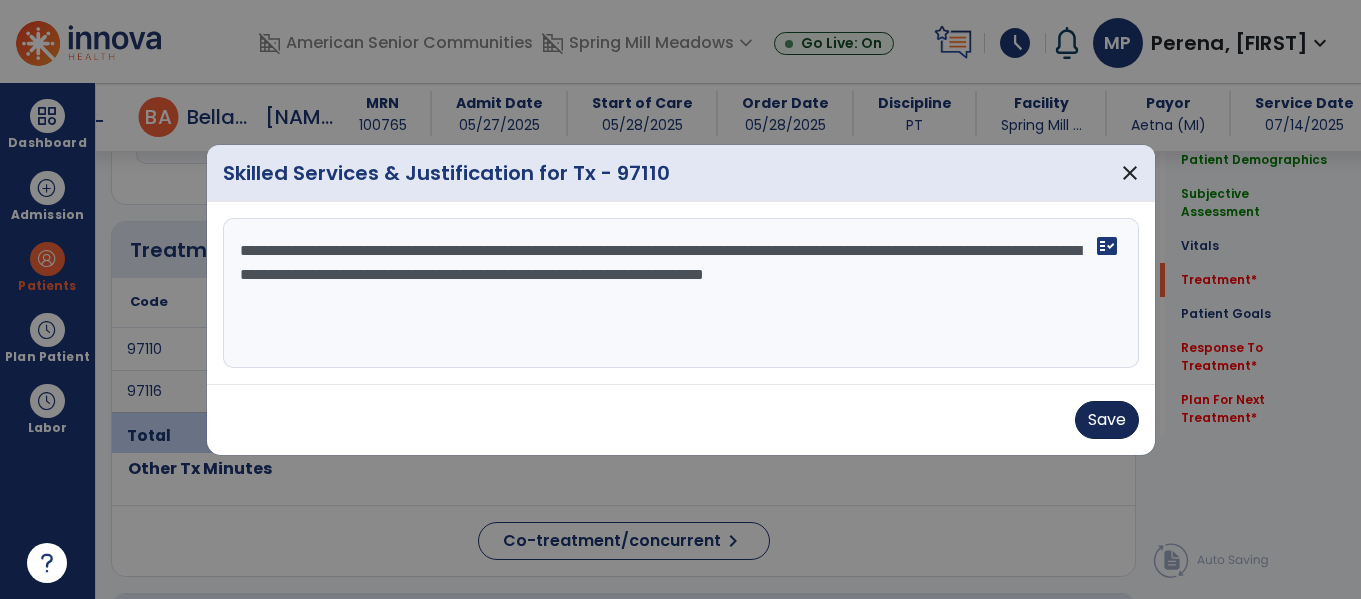 type on "**********" 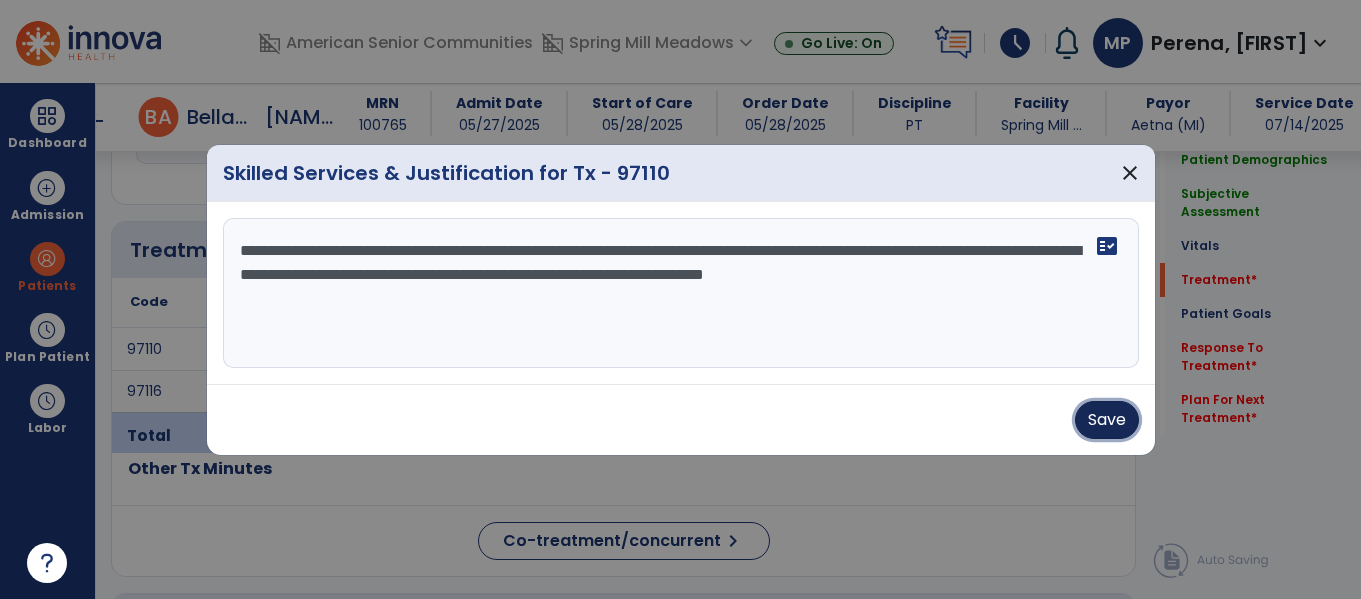 click on "Save" at bounding box center (1107, 420) 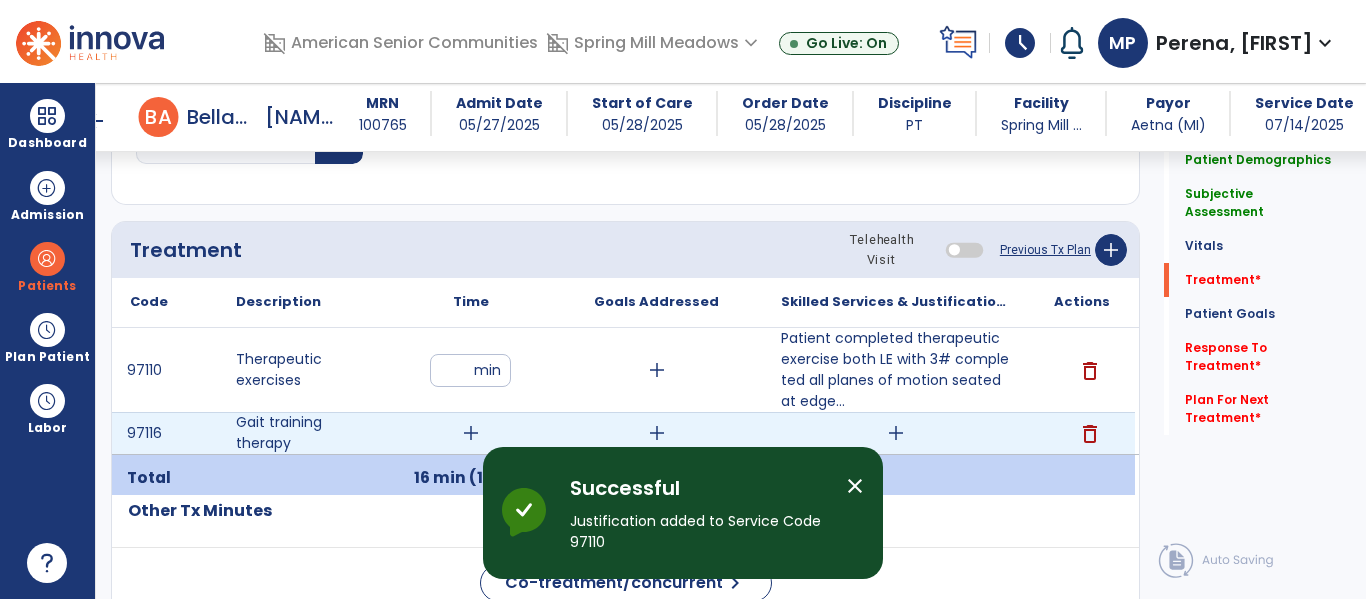 click on "add" at bounding box center [471, 433] 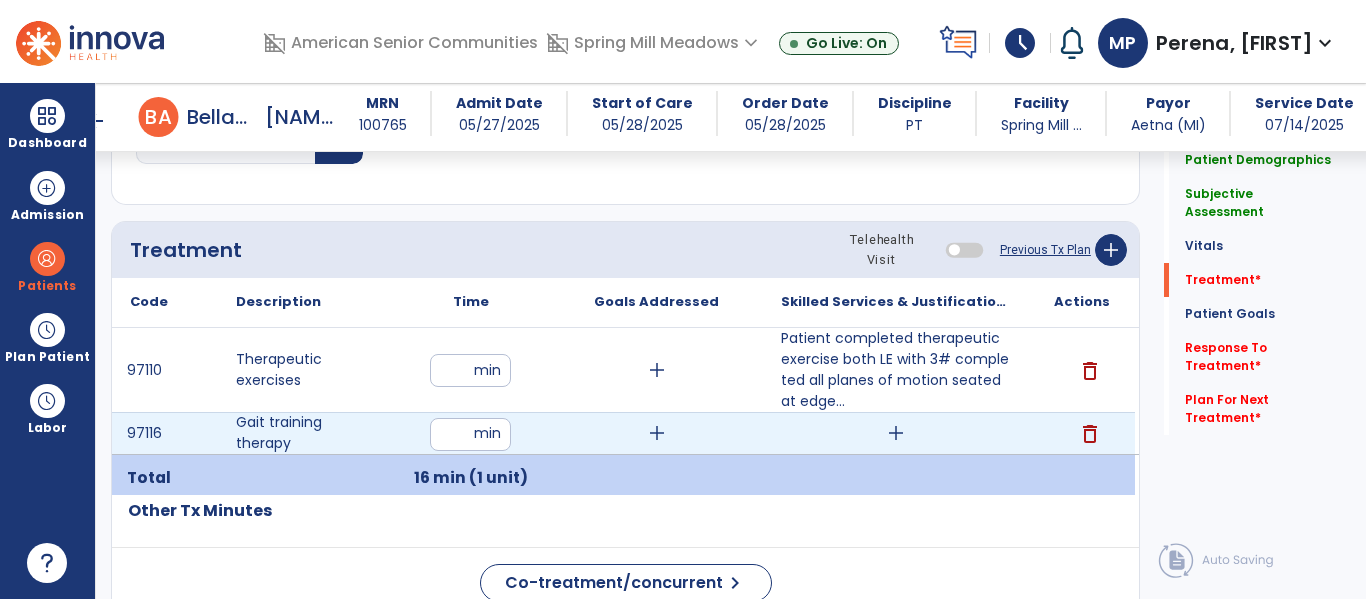 type on "**" 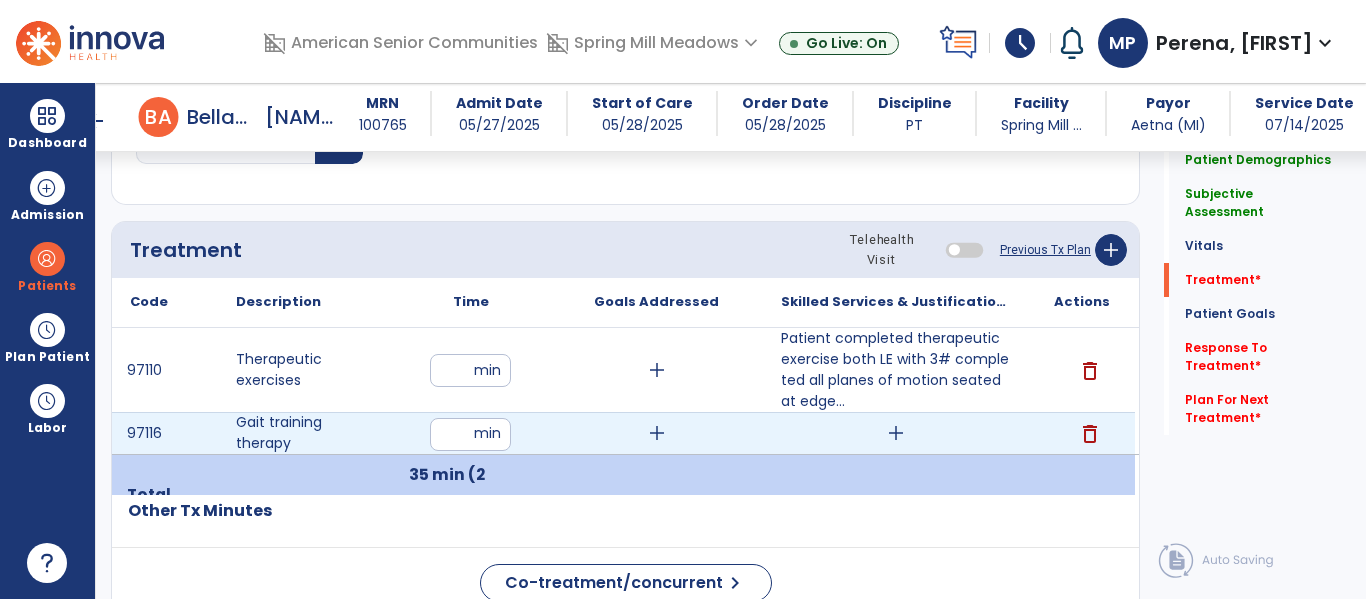 click on "add" at bounding box center (896, 433) 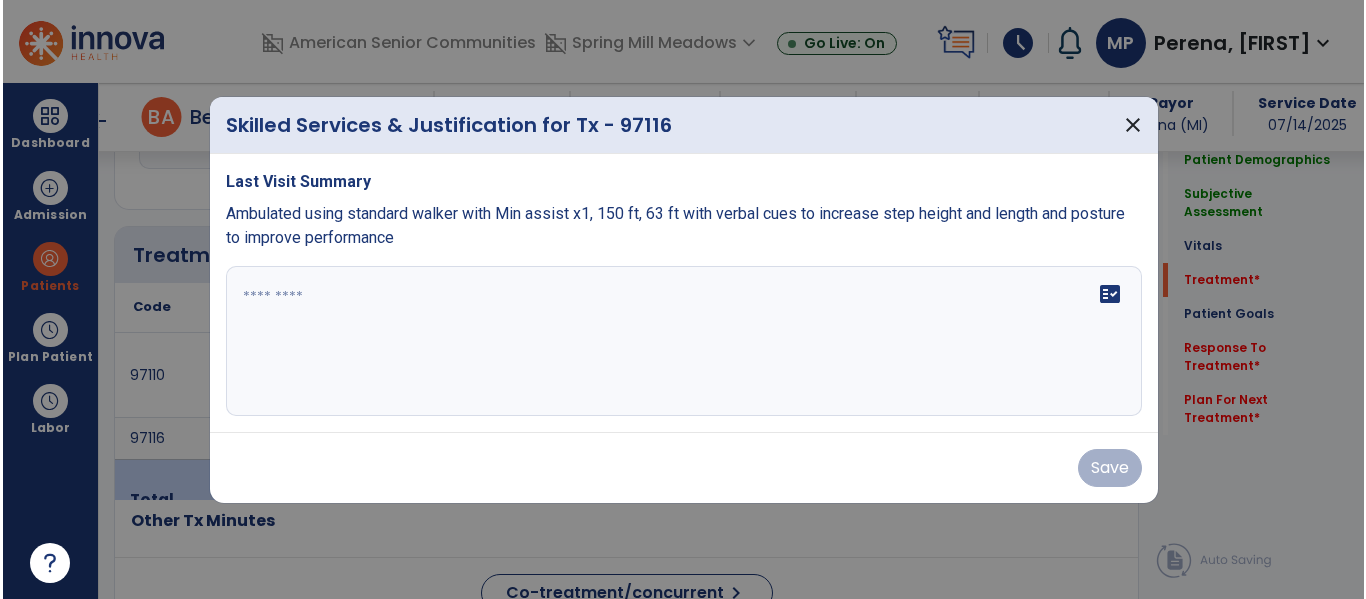 scroll, scrollTop: 1108, scrollLeft: 0, axis: vertical 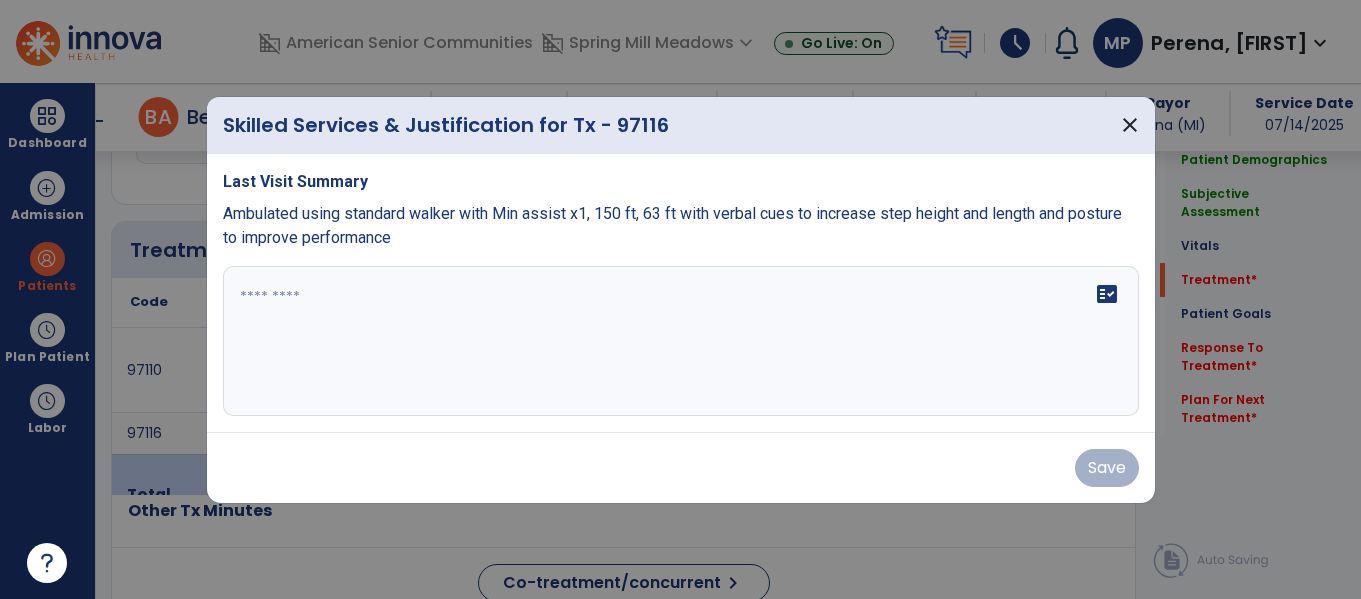 click on "Save" at bounding box center (681, 468) 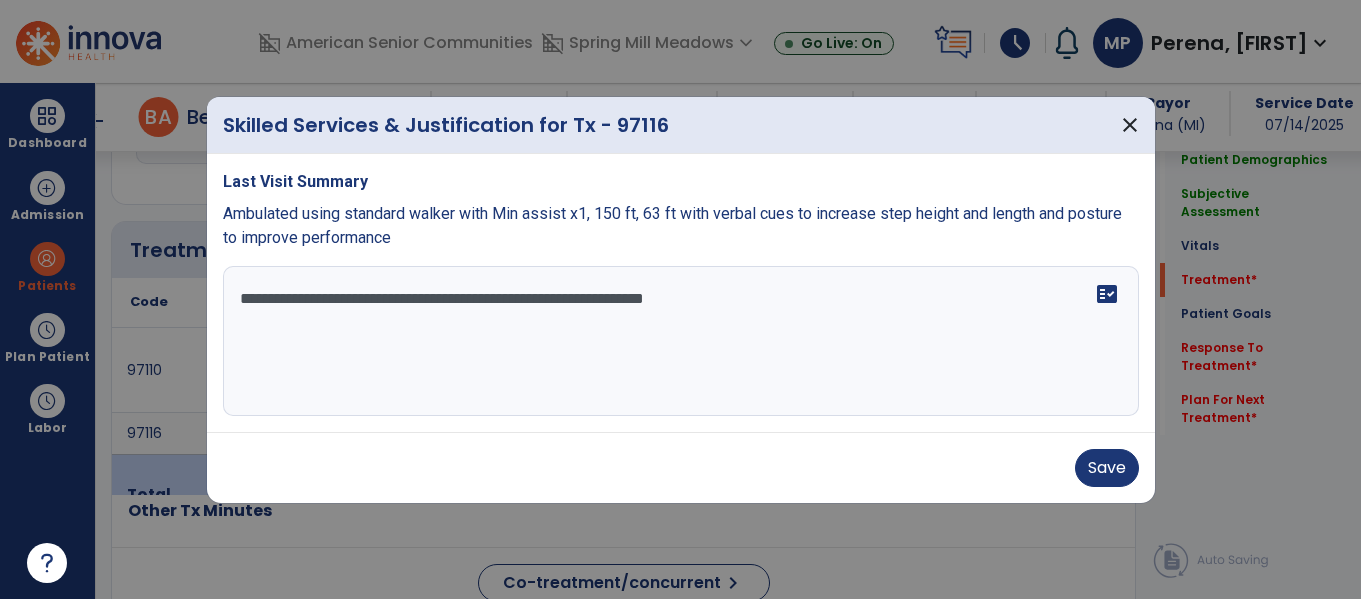 click on "**********" at bounding box center (681, 341) 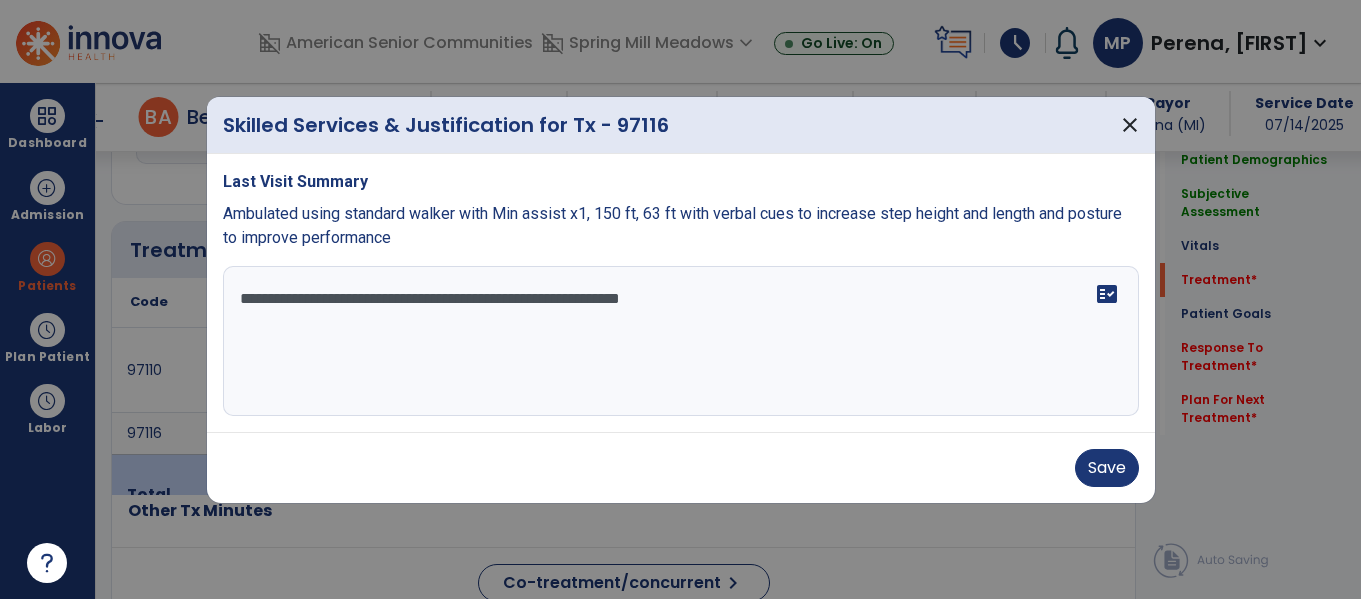 click on "**********" at bounding box center (681, 341) 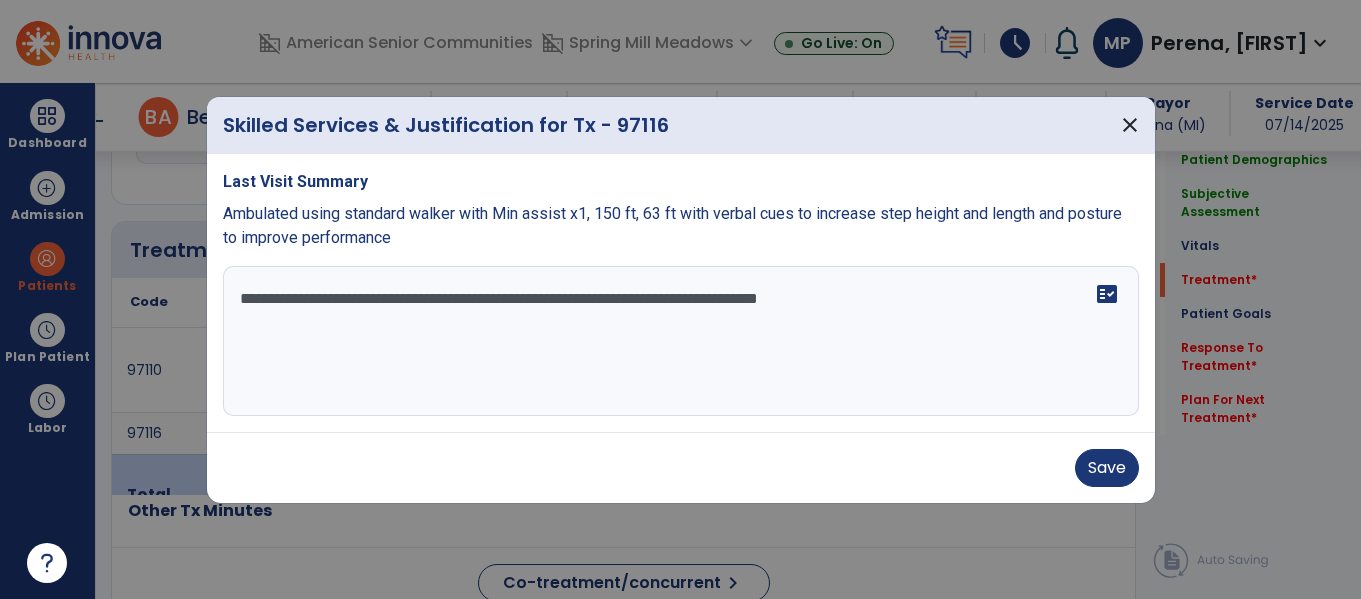 click on "**********" at bounding box center [681, 341] 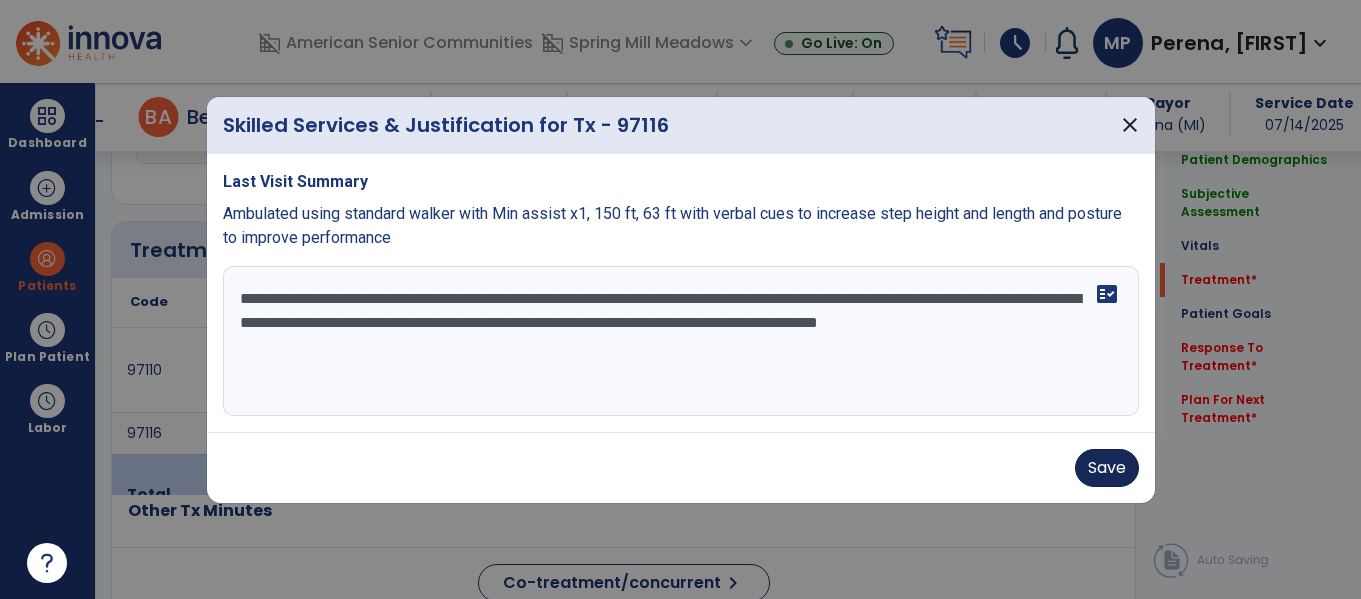 type on "**********" 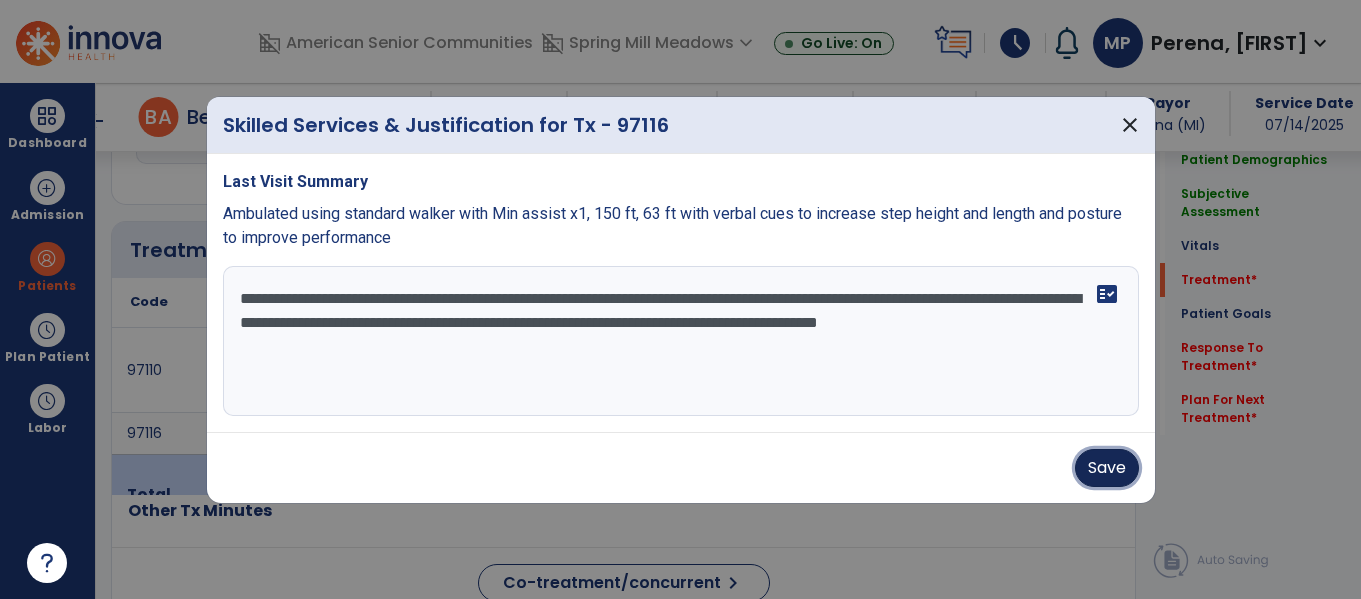 click on "Save" at bounding box center [1107, 468] 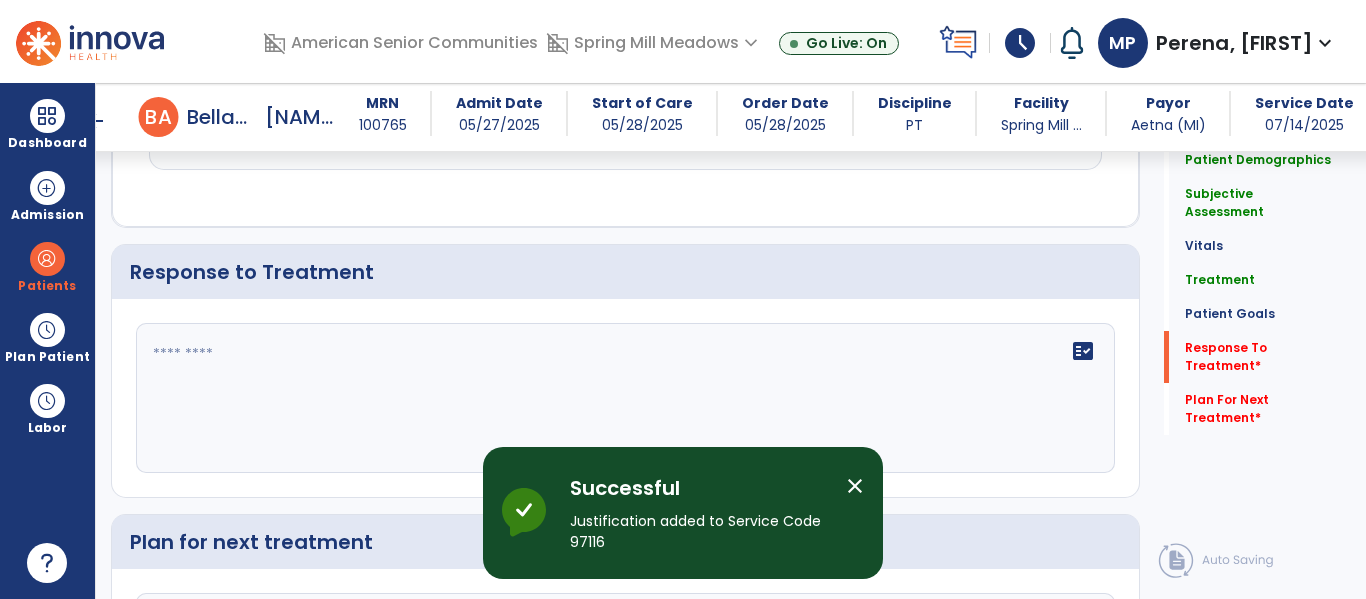scroll, scrollTop: 2714, scrollLeft: 0, axis: vertical 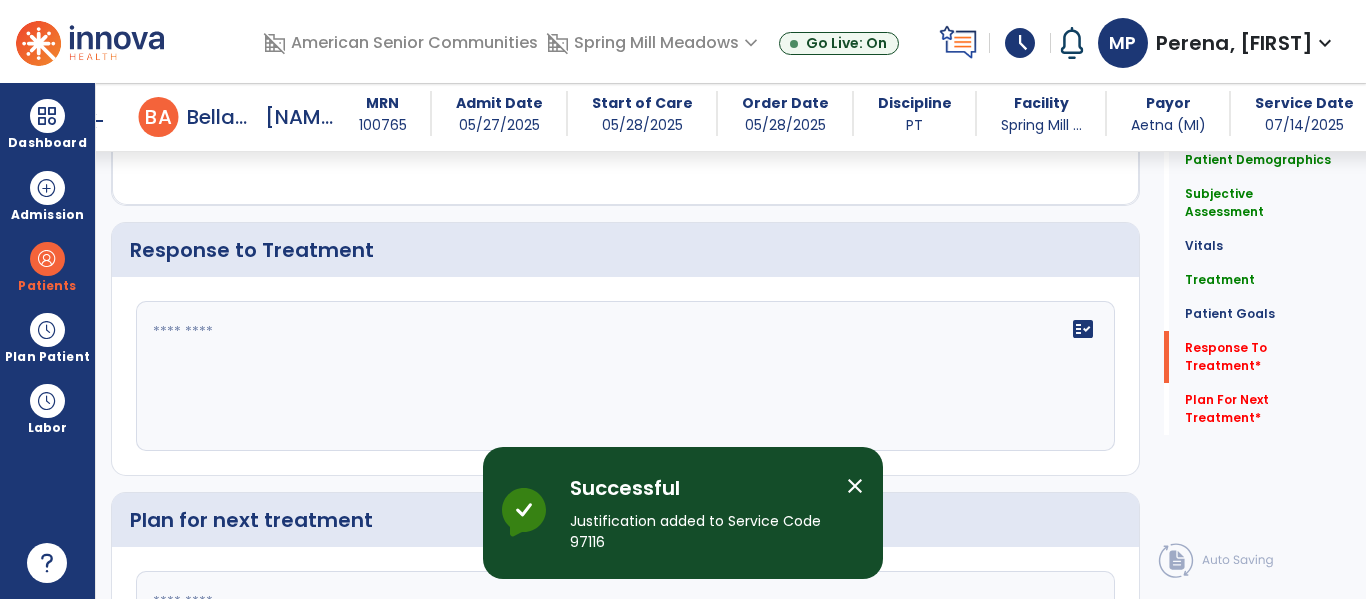 click on "fact_check" 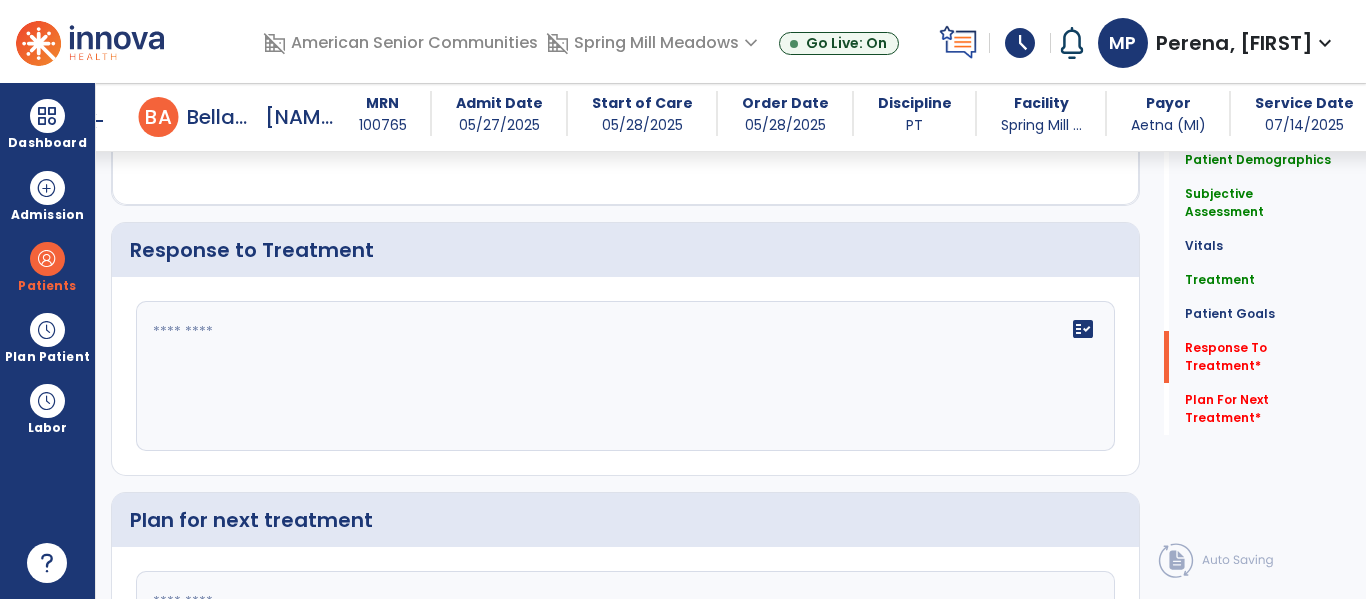 click 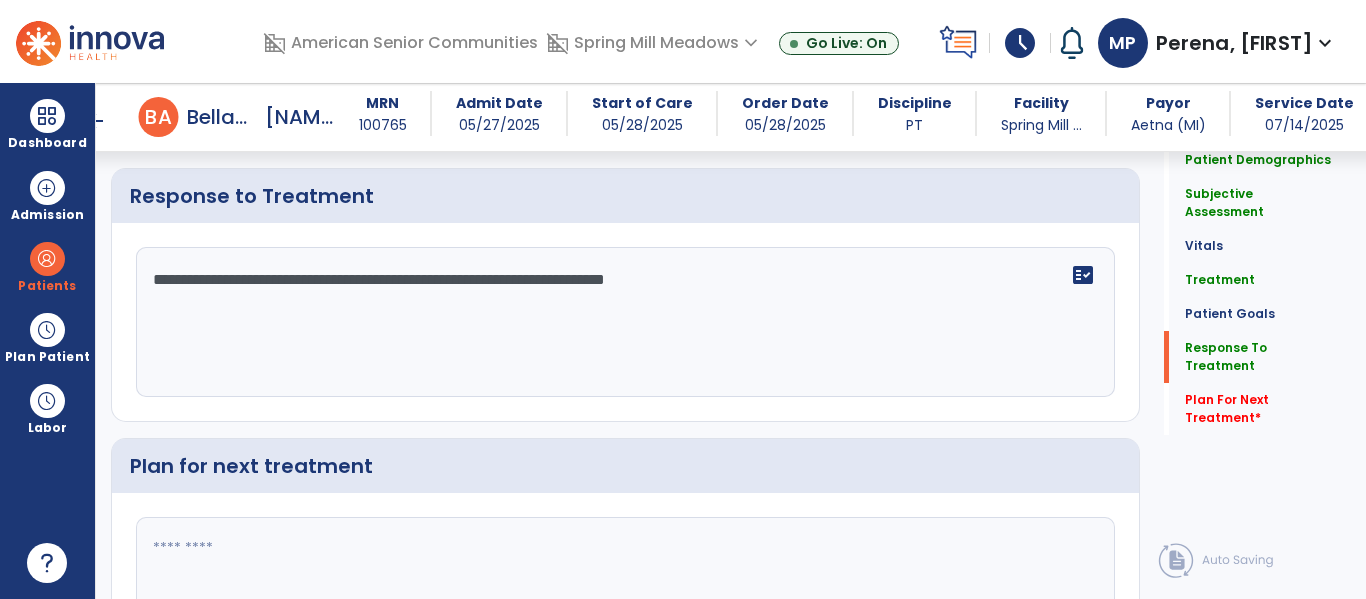 scroll, scrollTop: 2779, scrollLeft: 0, axis: vertical 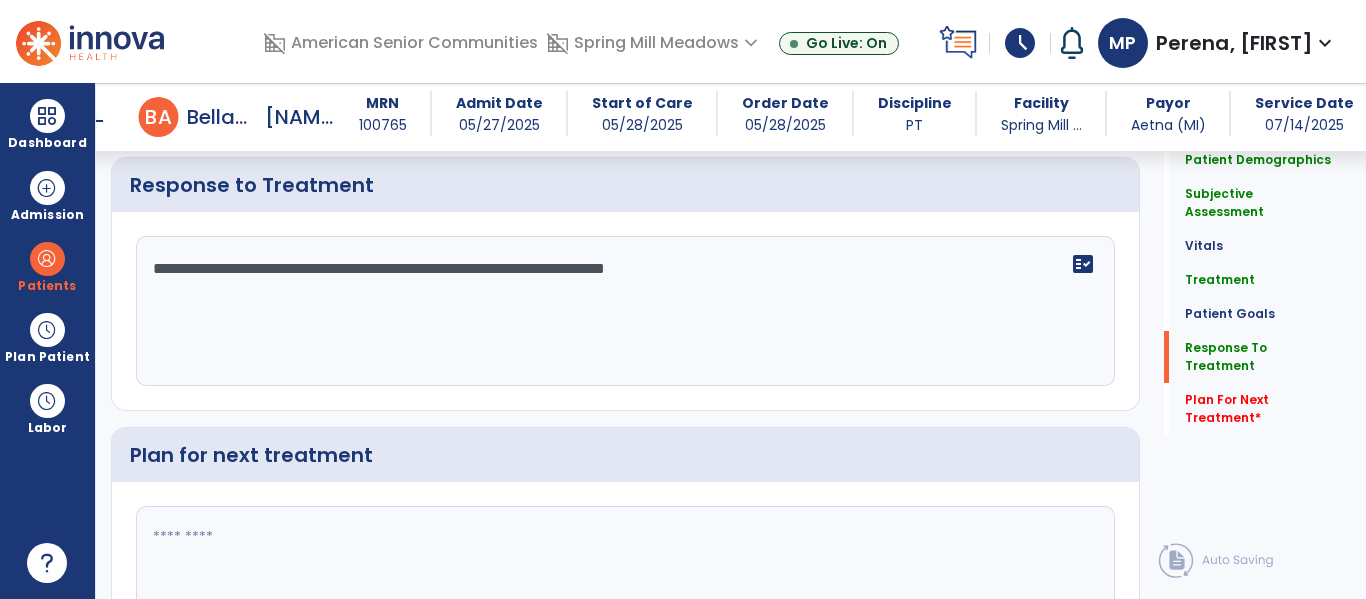 type on "**********" 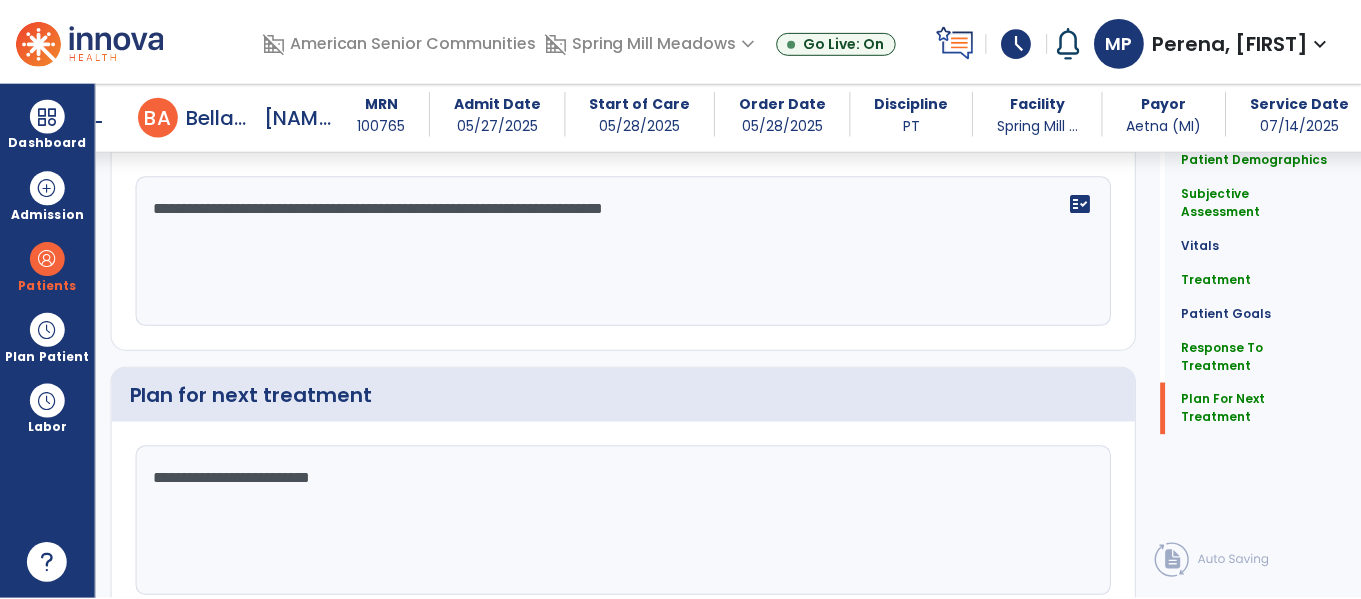 scroll, scrollTop: 2927, scrollLeft: 0, axis: vertical 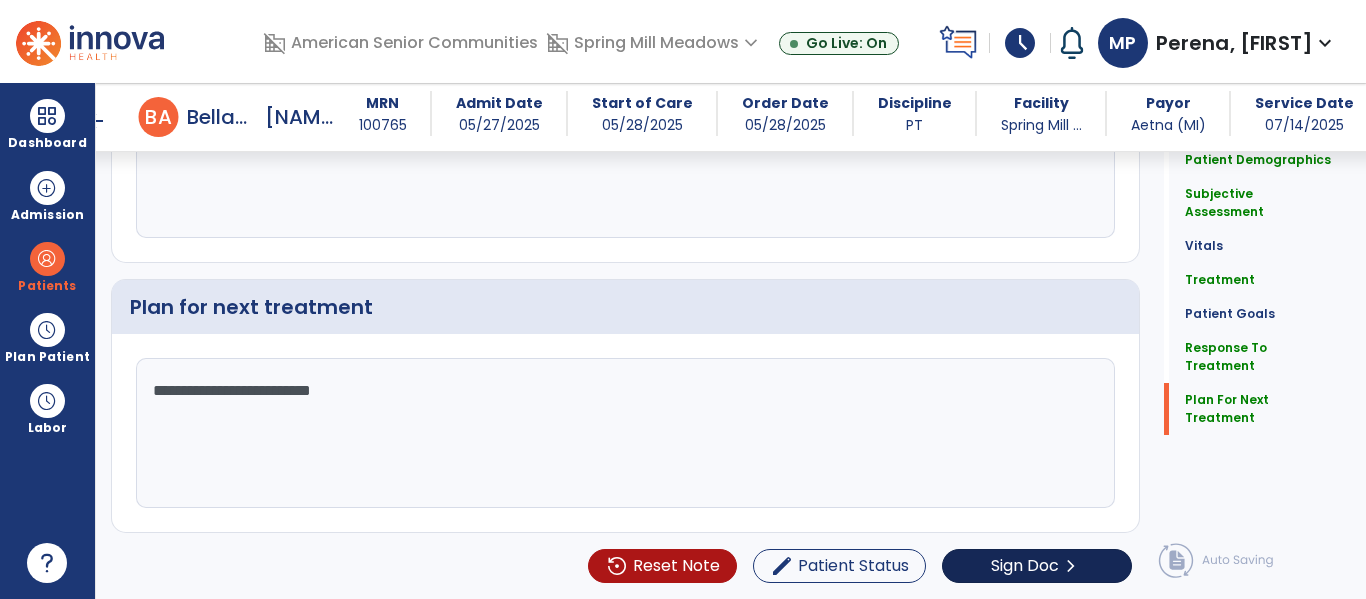 type on "**********" 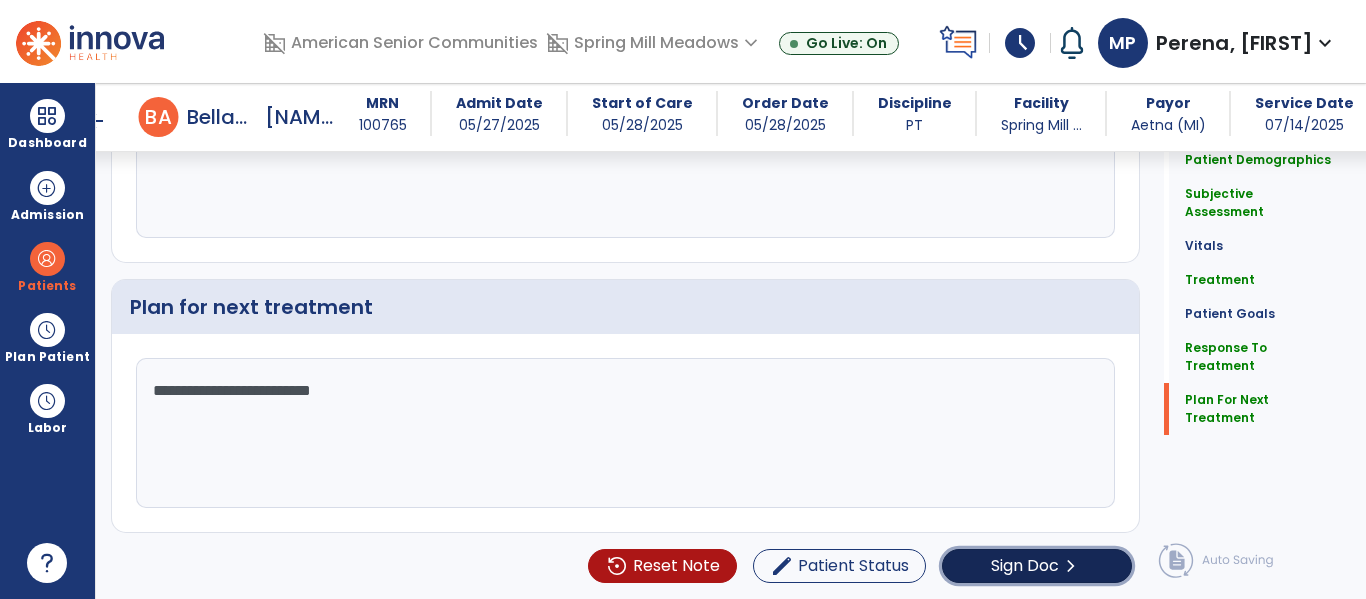 click on "Sign Doc" 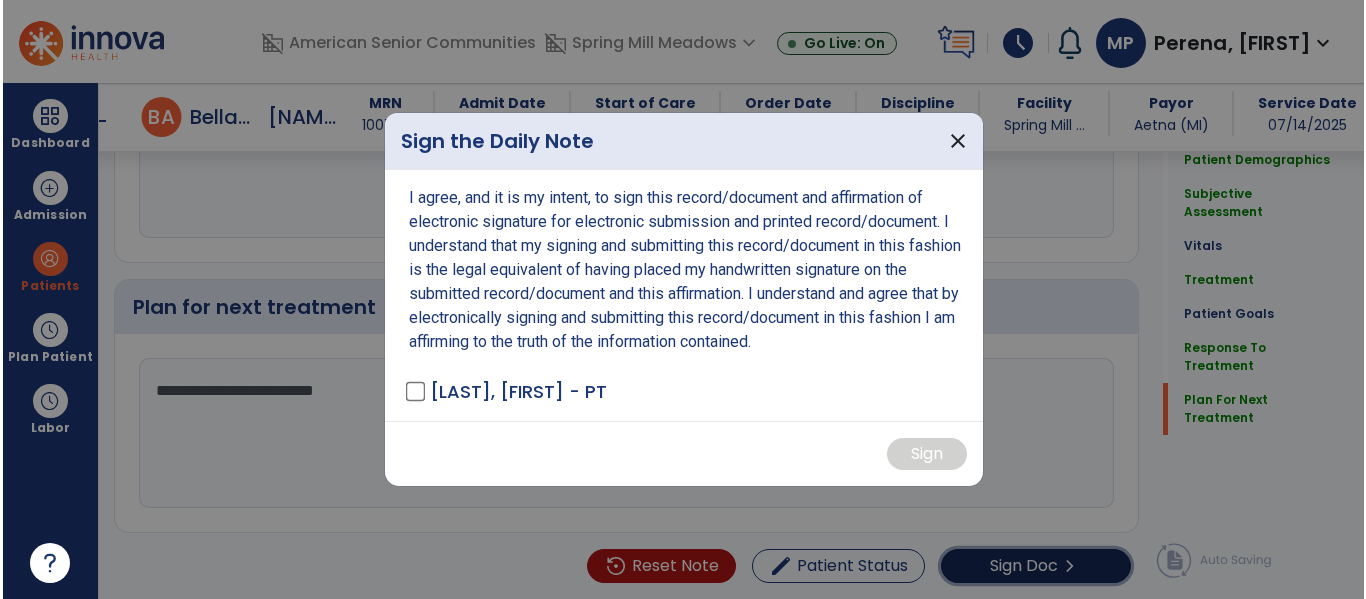 scroll, scrollTop: 2927, scrollLeft: 0, axis: vertical 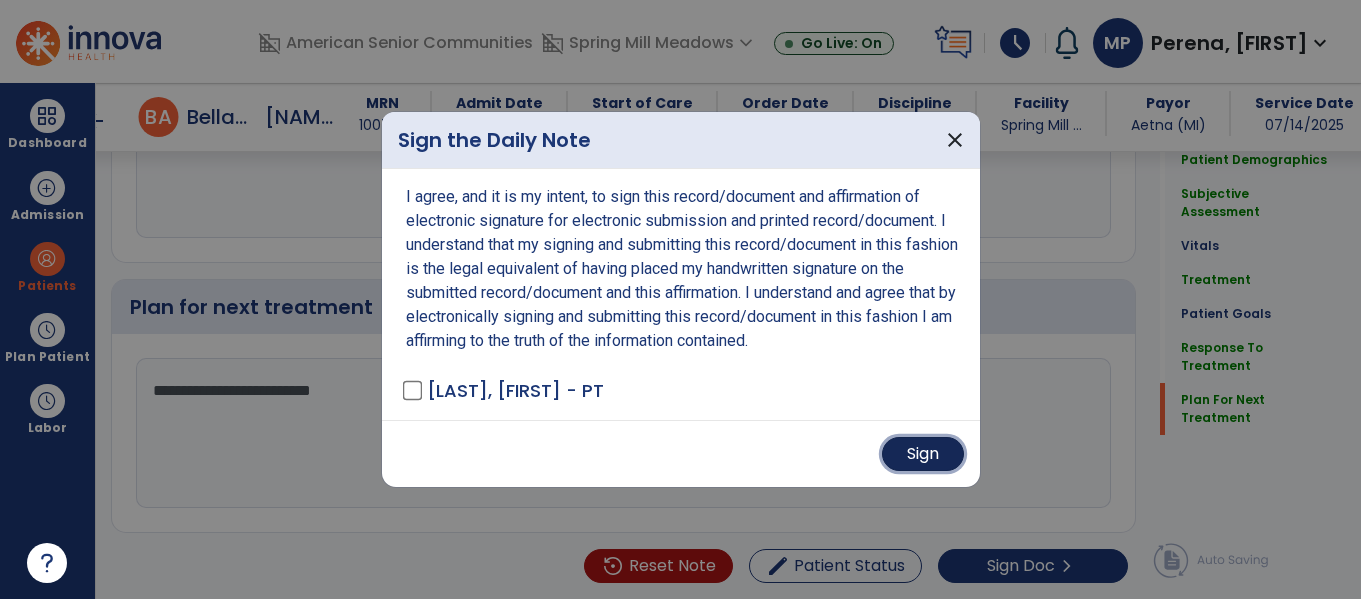 click on "Sign" at bounding box center [923, 454] 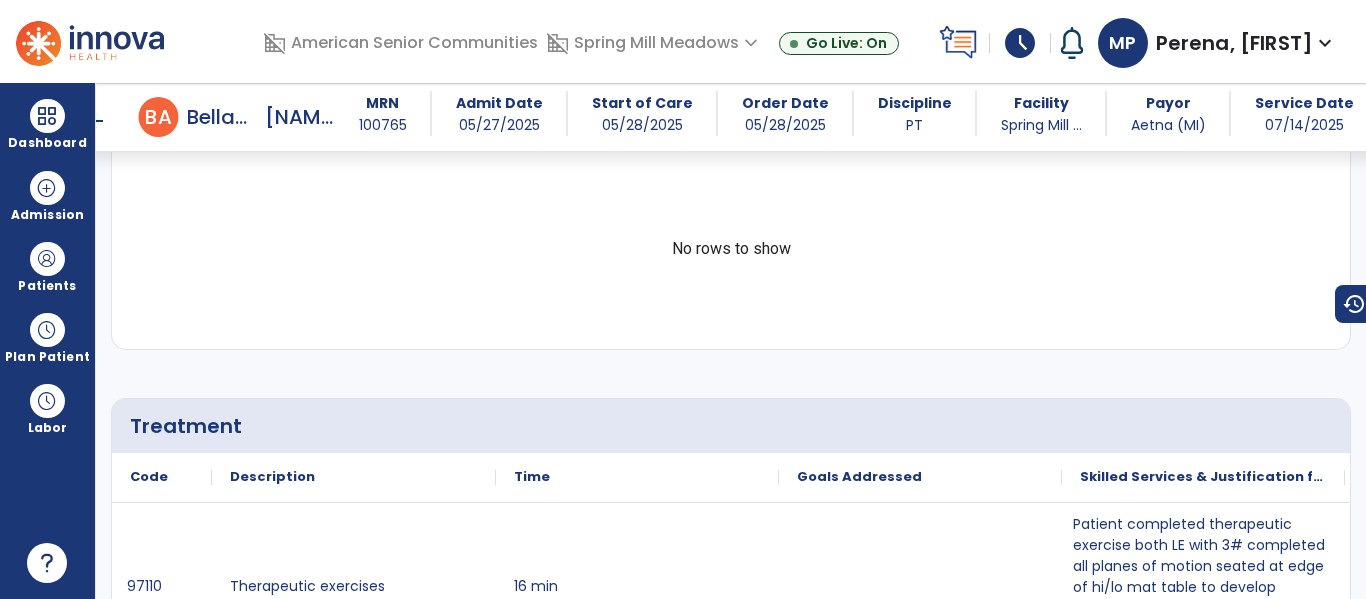scroll, scrollTop: 0, scrollLeft: 0, axis: both 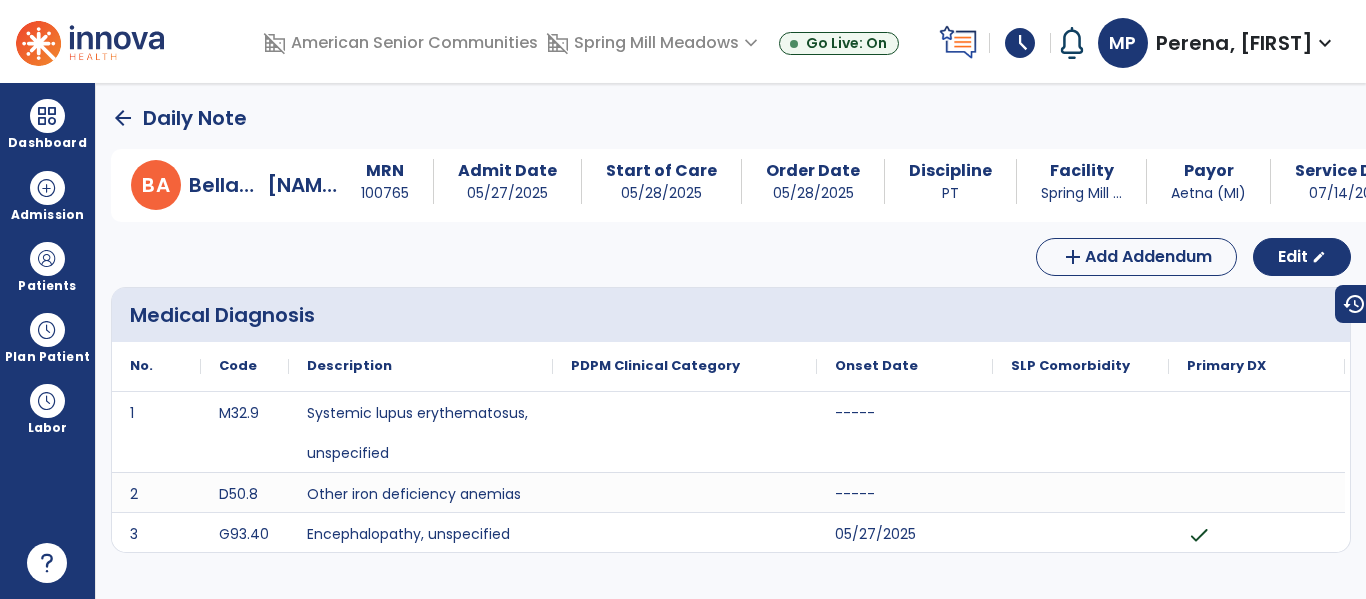 click on "arrow_back" 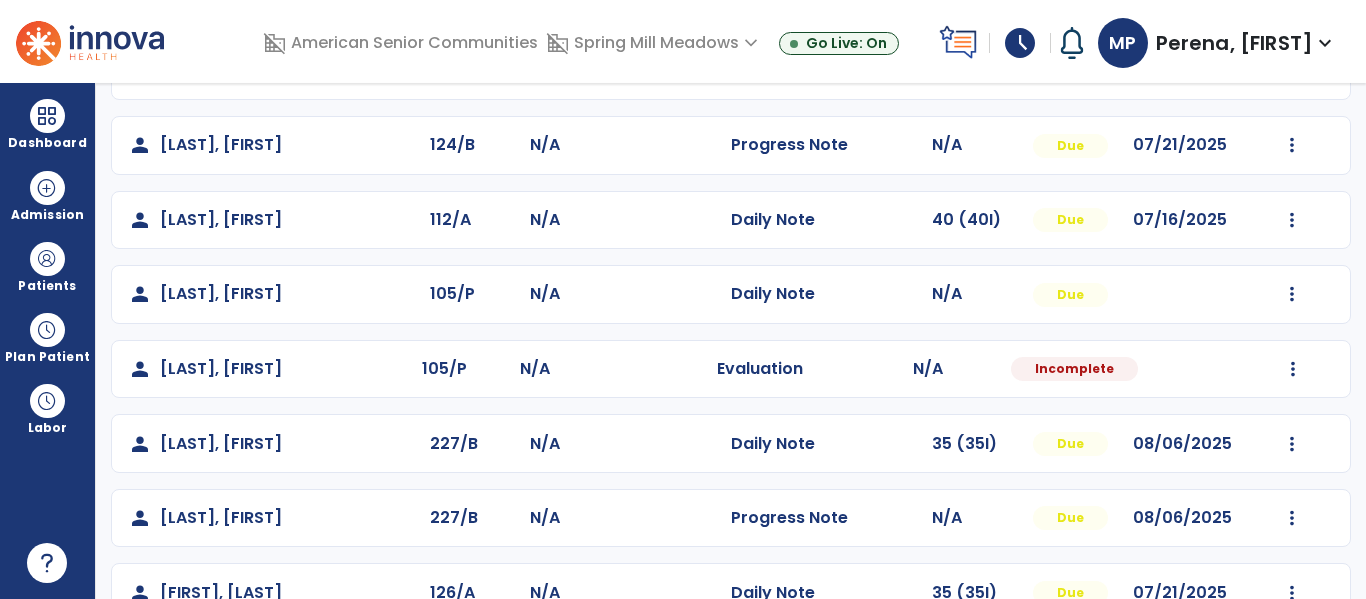 scroll, scrollTop: 762, scrollLeft: 0, axis: vertical 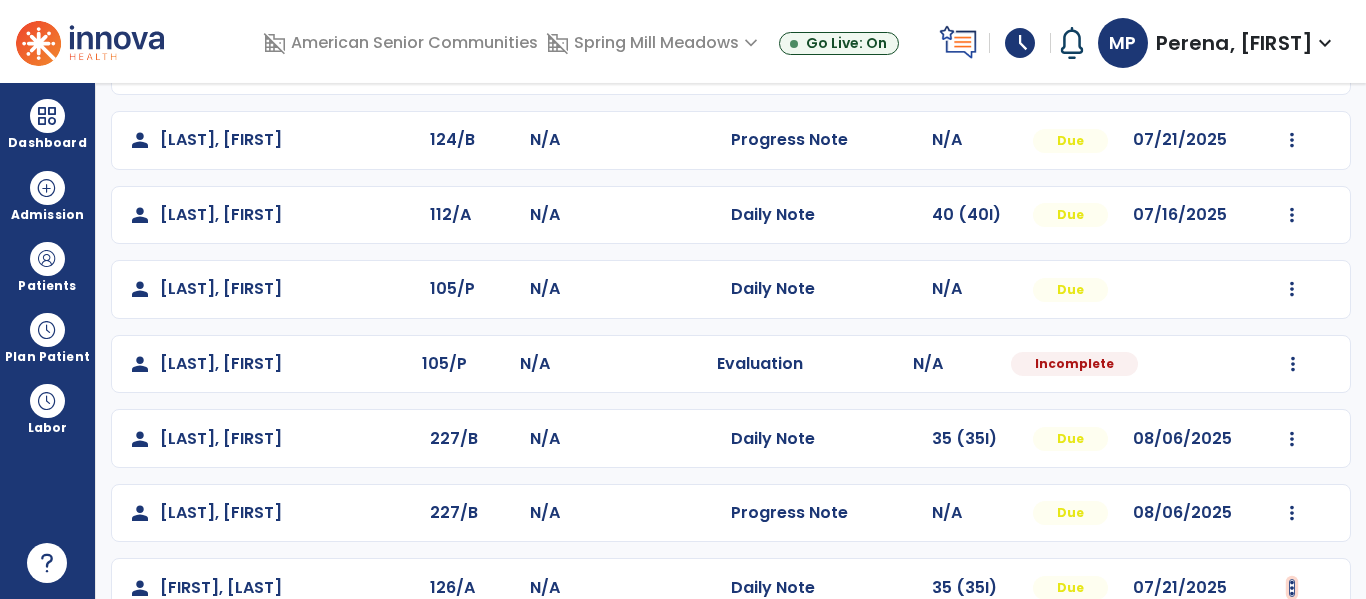click at bounding box center [1292, -390] 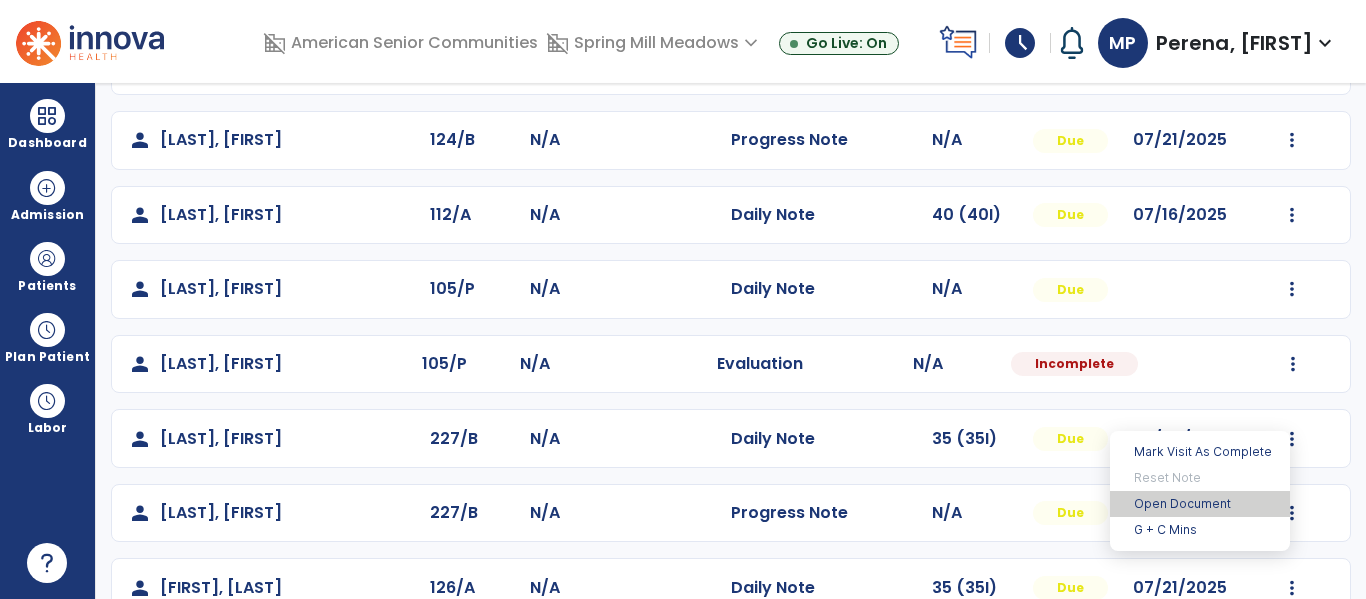 click on "Open Document" at bounding box center [1200, 504] 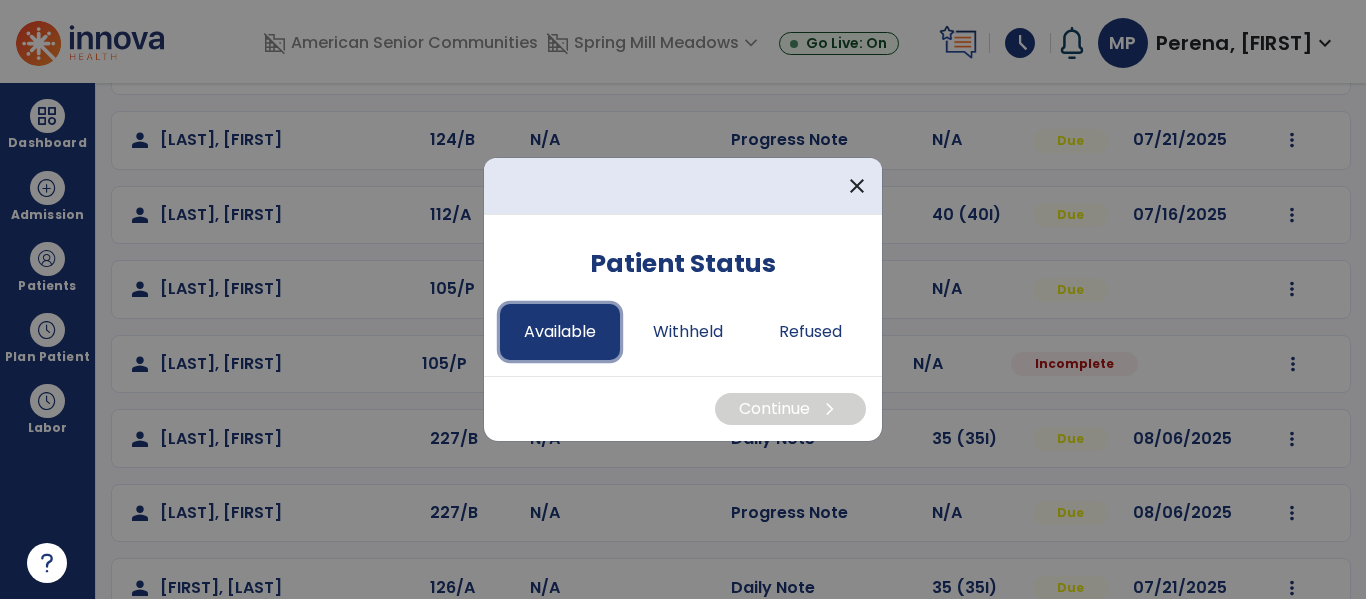 click on "Available" at bounding box center [560, 332] 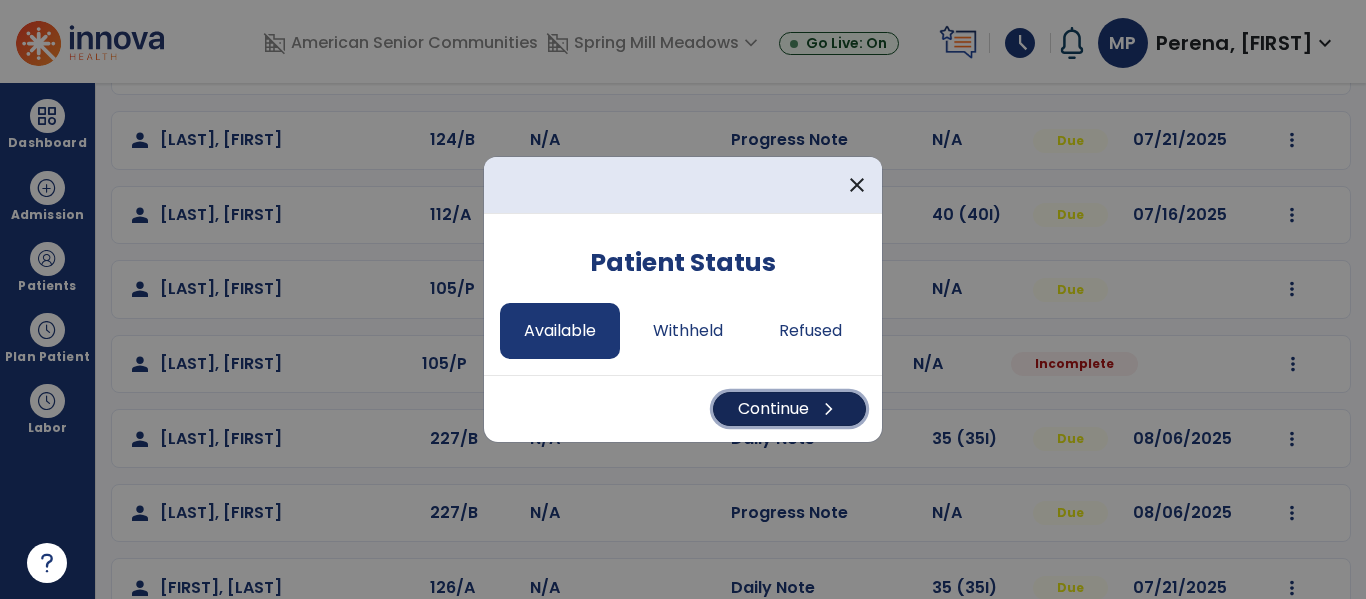 click on "Continue   chevron_right" at bounding box center [789, 409] 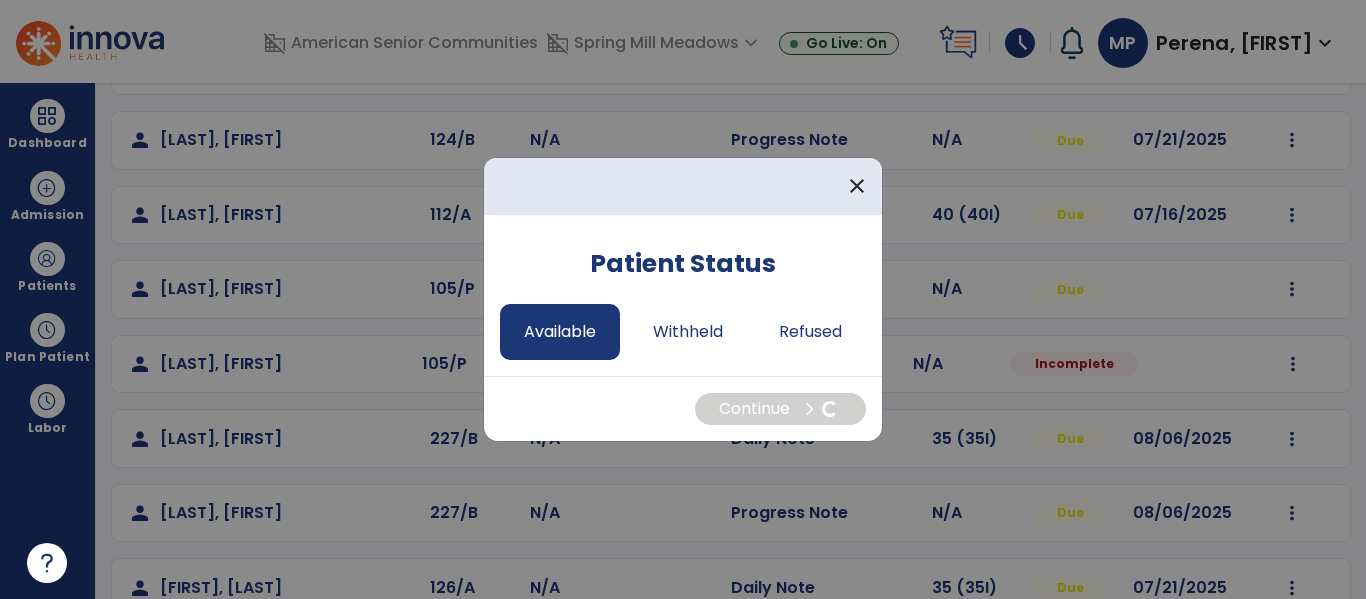 select on "*" 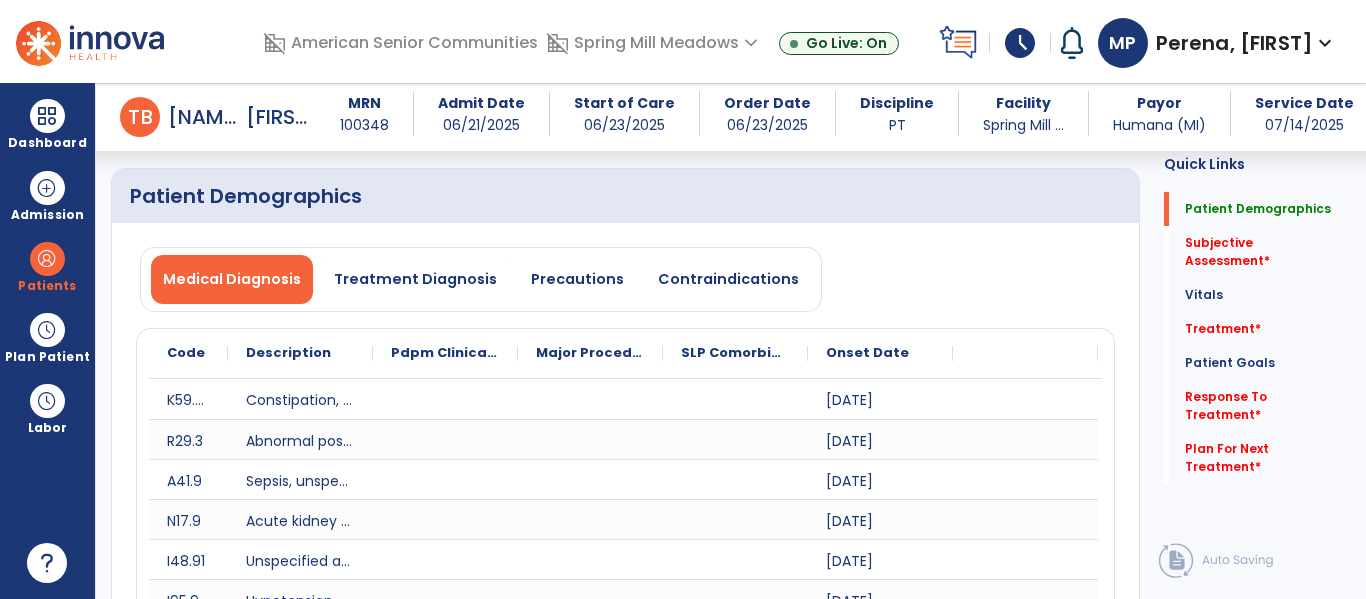 scroll, scrollTop: 70, scrollLeft: 0, axis: vertical 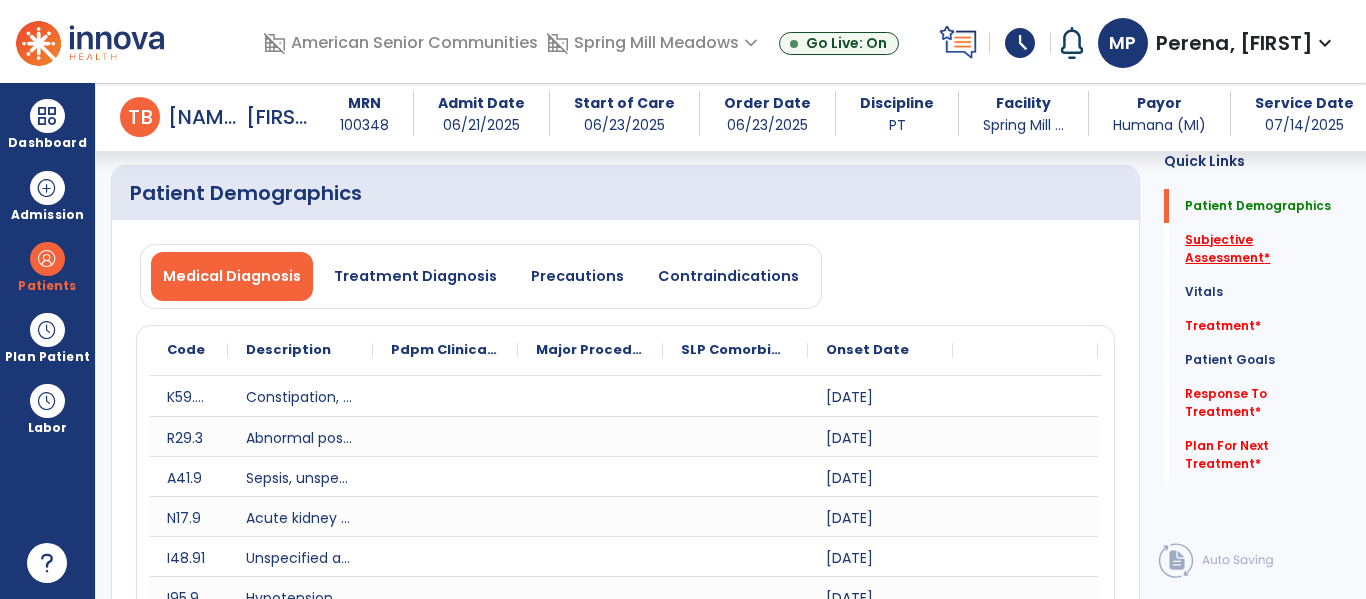 click on "Subjective Assessment   *" 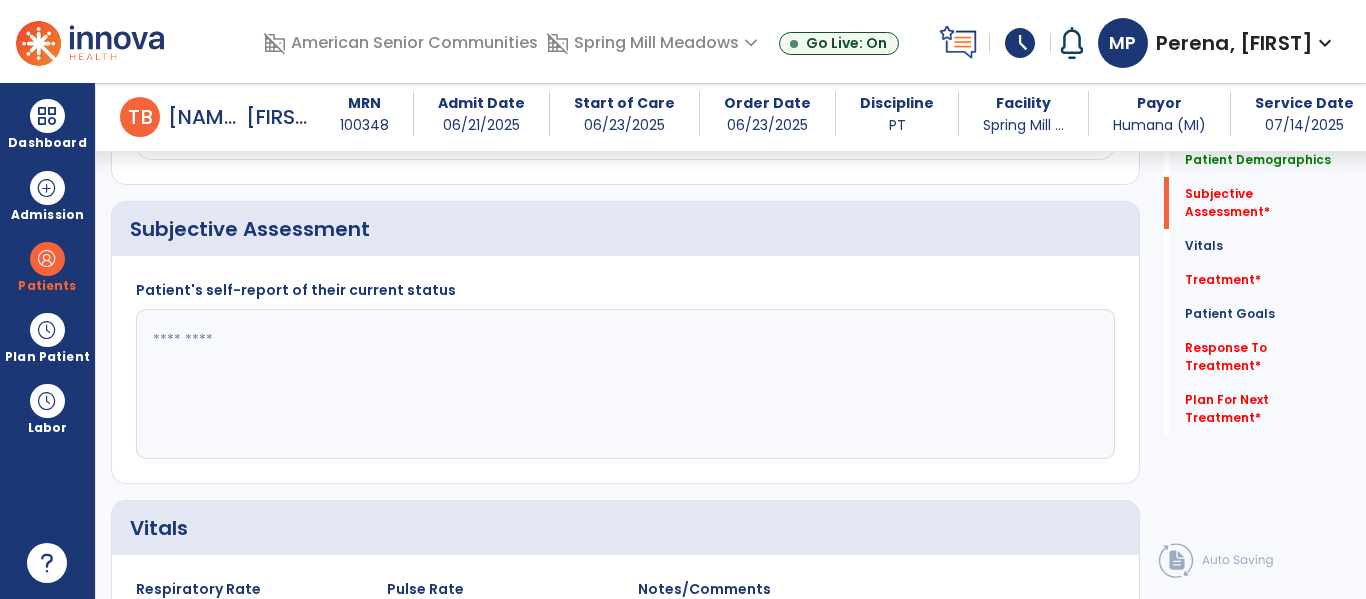 scroll, scrollTop: 1008, scrollLeft: 0, axis: vertical 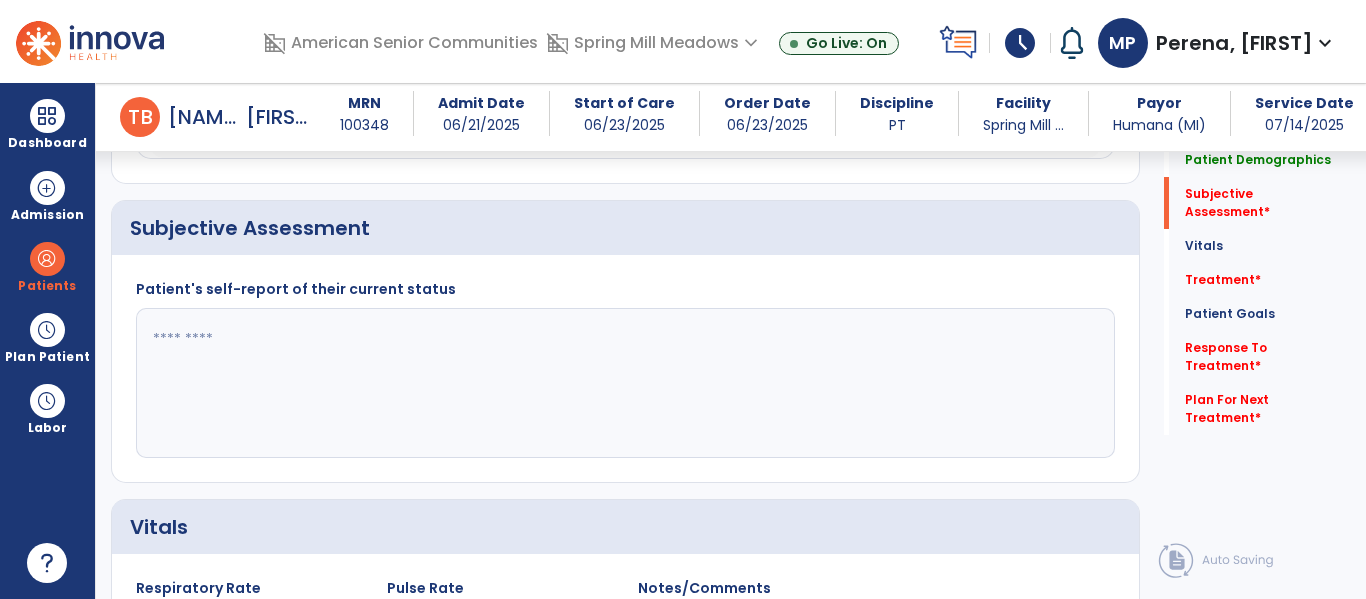click 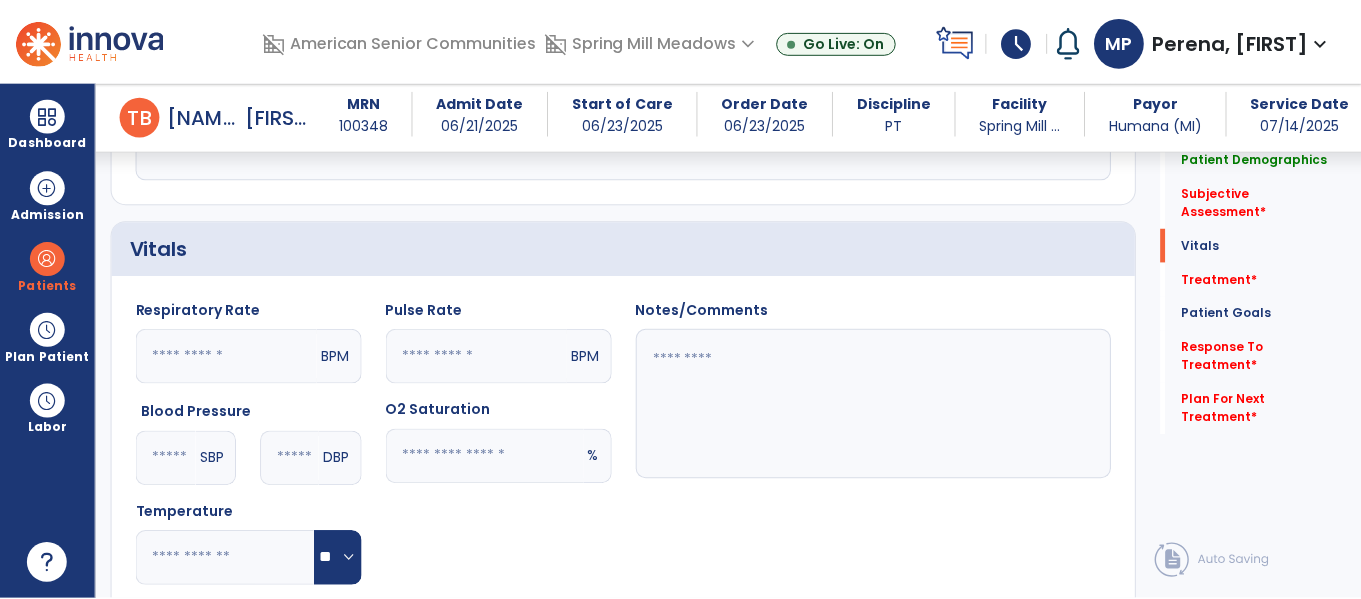 scroll, scrollTop: 1535, scrollLeft: 0, axis: vertical 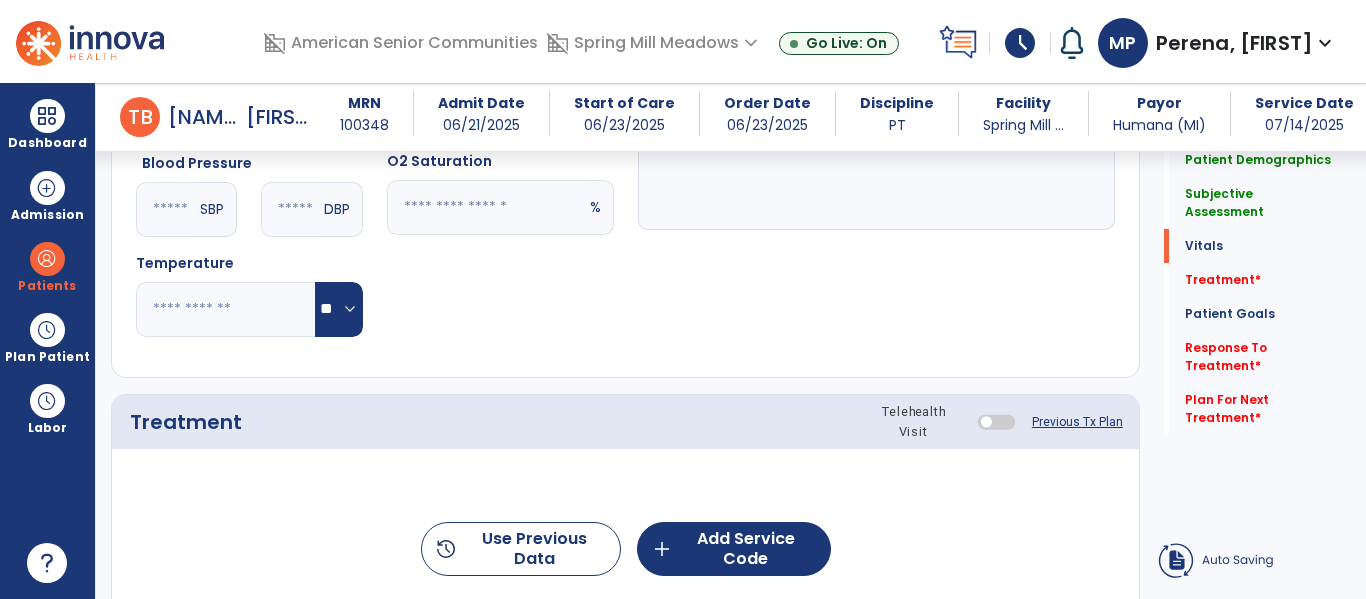 type on "**********" 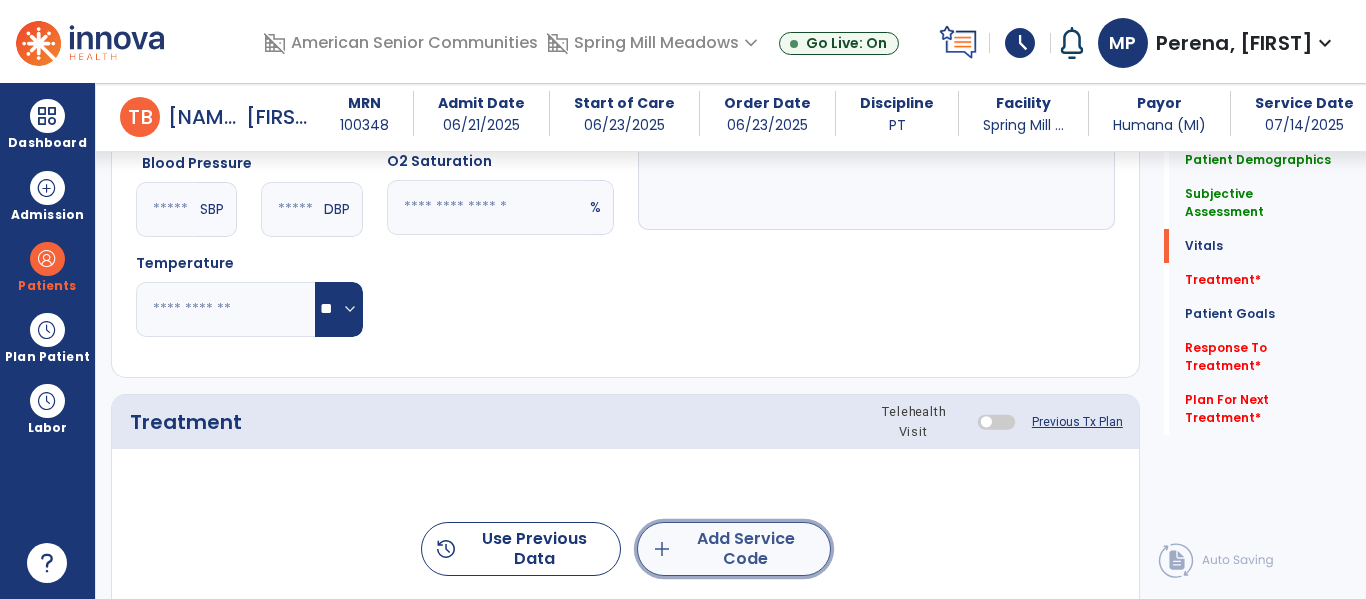 click on "add  Add Service Code" 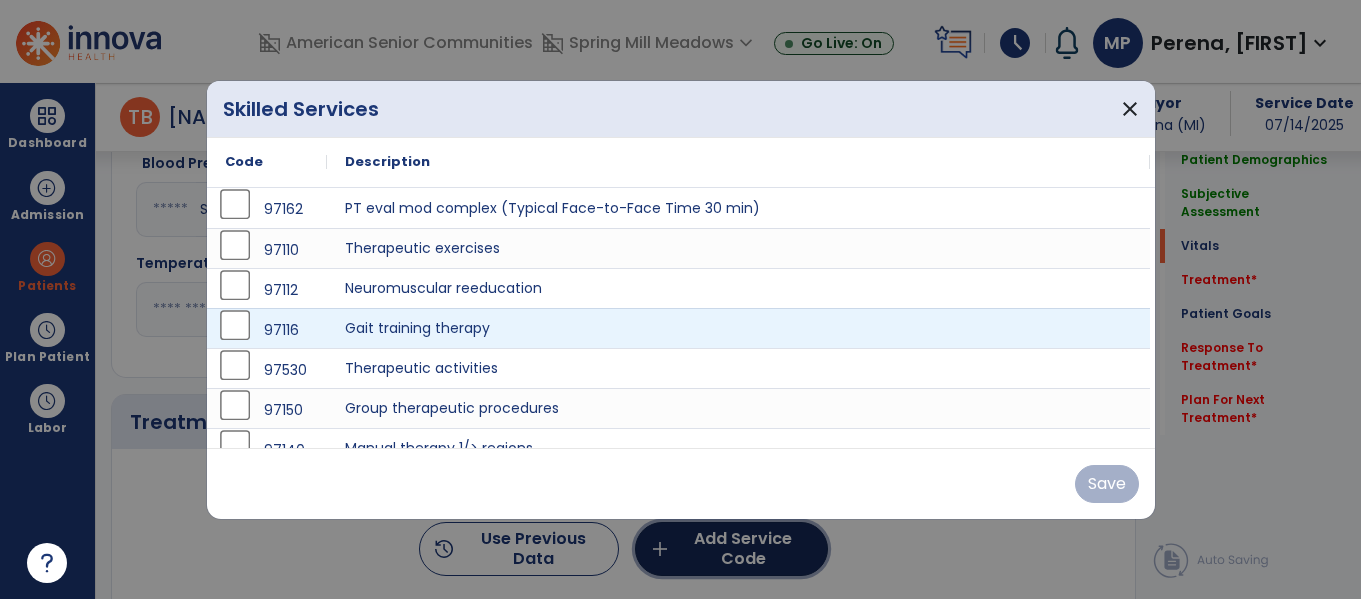 scroll, scrollTop: 1535, scrollLeft: 0, axis: vertical 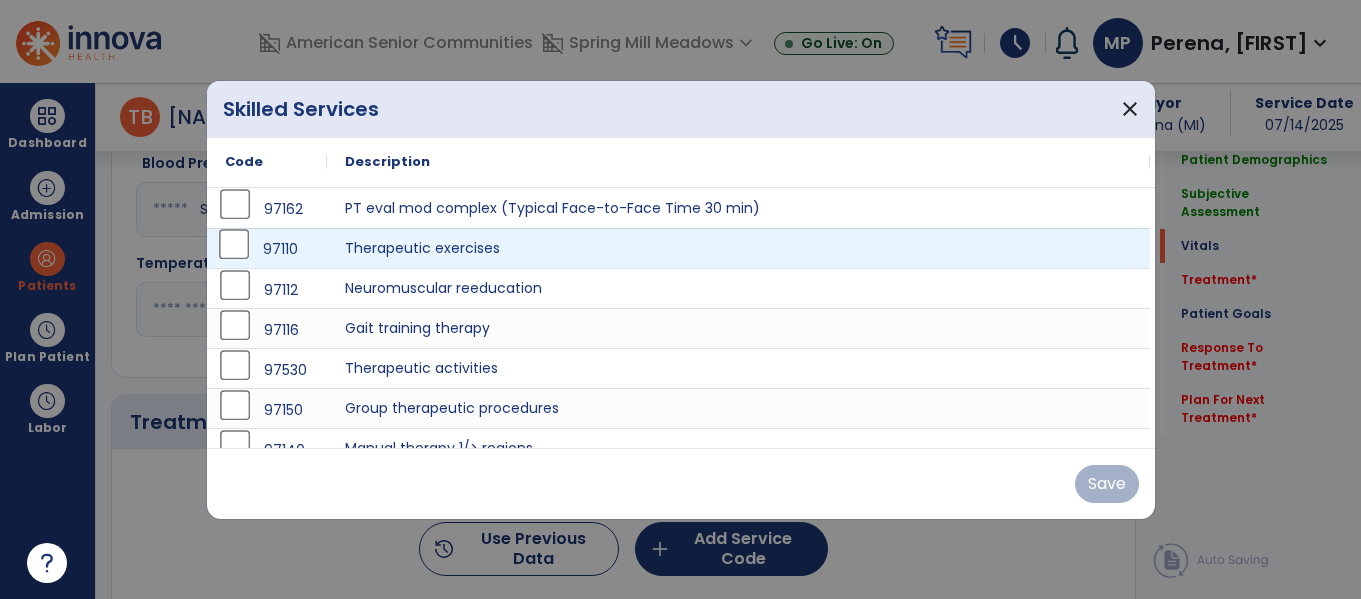 click on "97110" at bounding box center [267, 249] 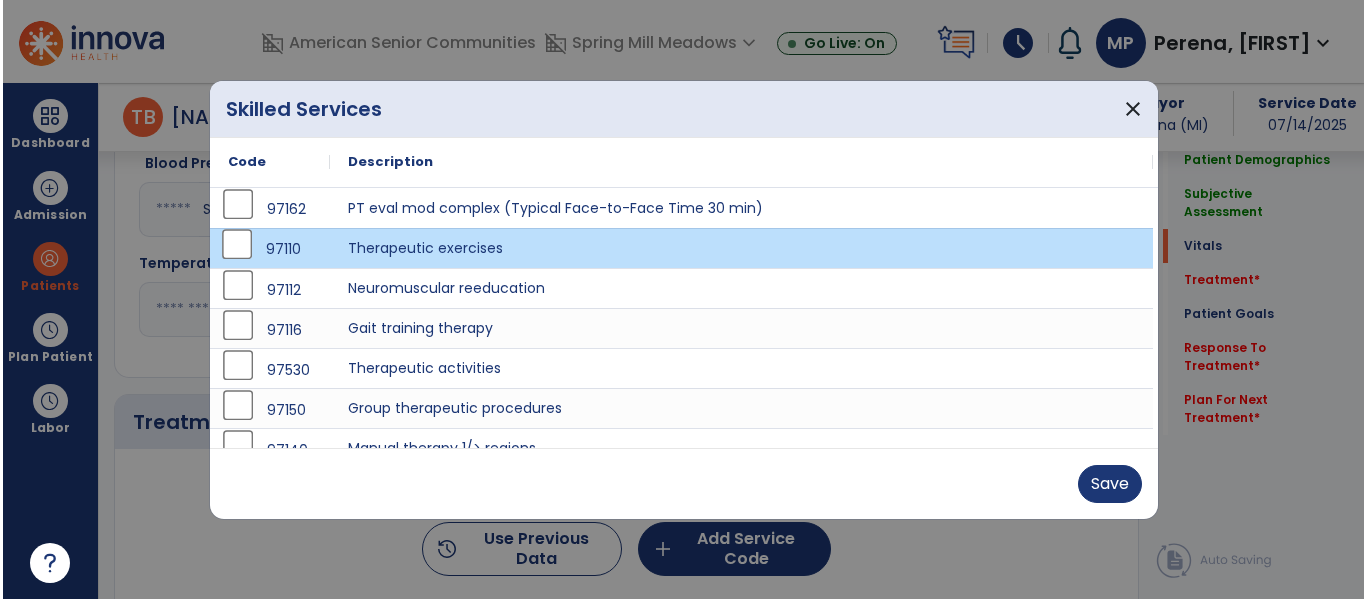 scroll, scrollTop: 60, scrollLeft: 0, axis: vertical 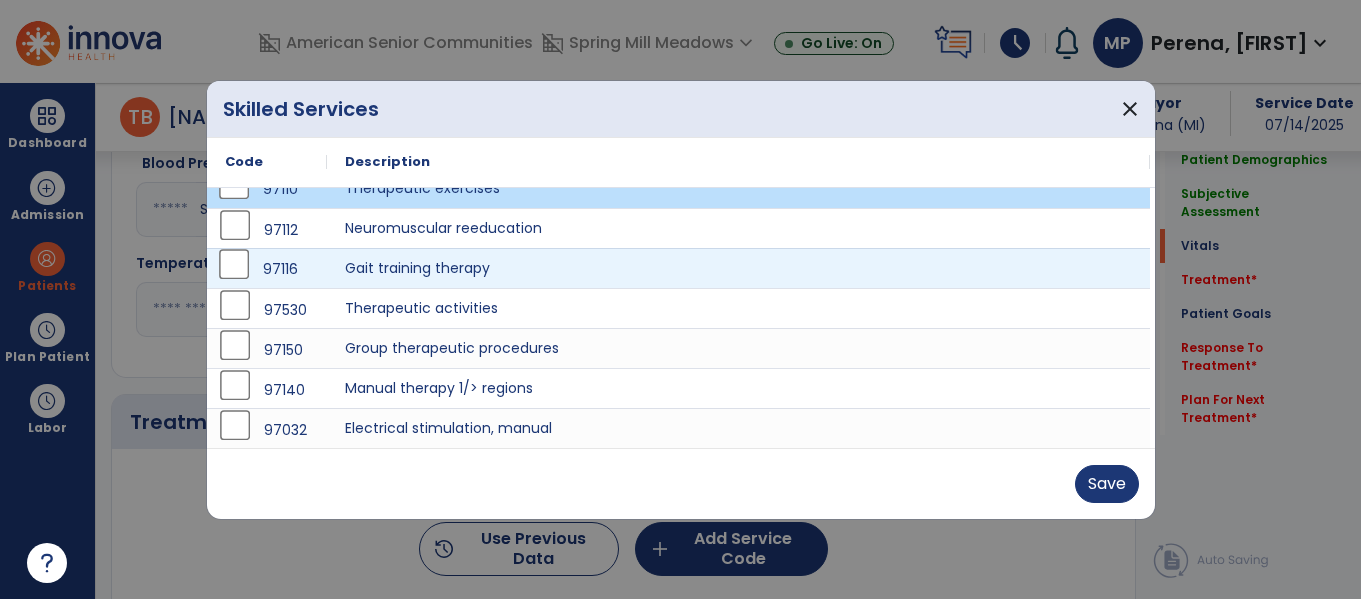 click on "97116" at bounding box center [267, 269] 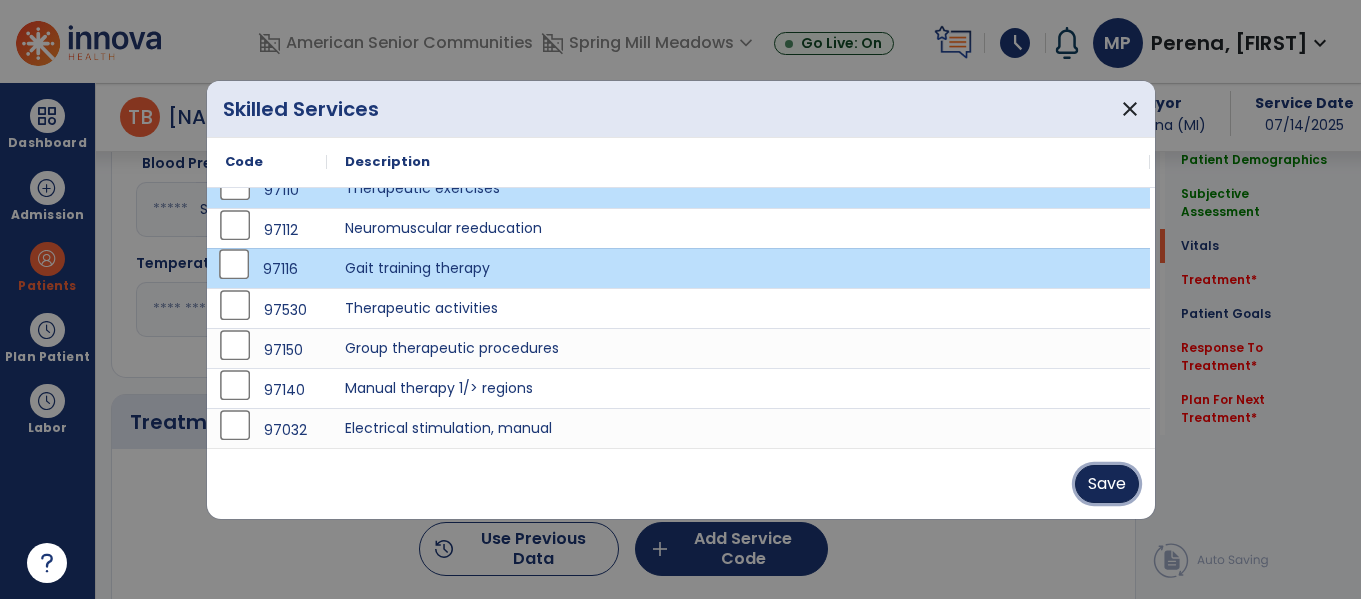 click on "Save" at bounding box center [1107, 484] 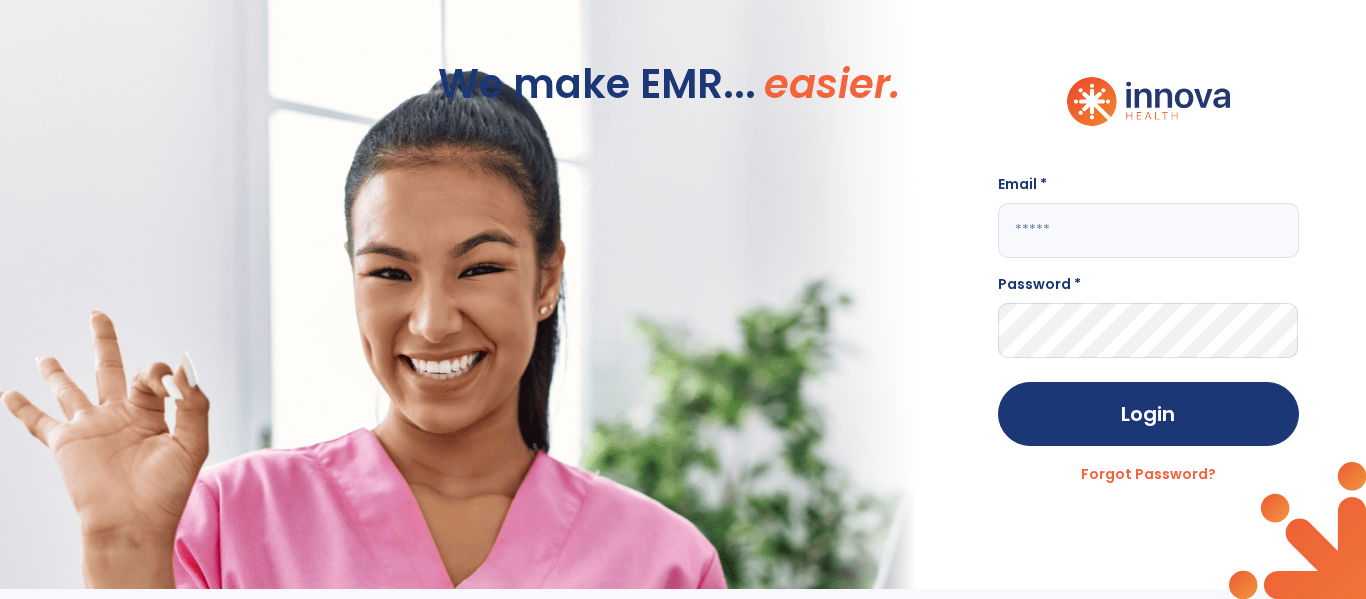 scroll, scrollTop: 0, scrollLeft: 0, axis: both 